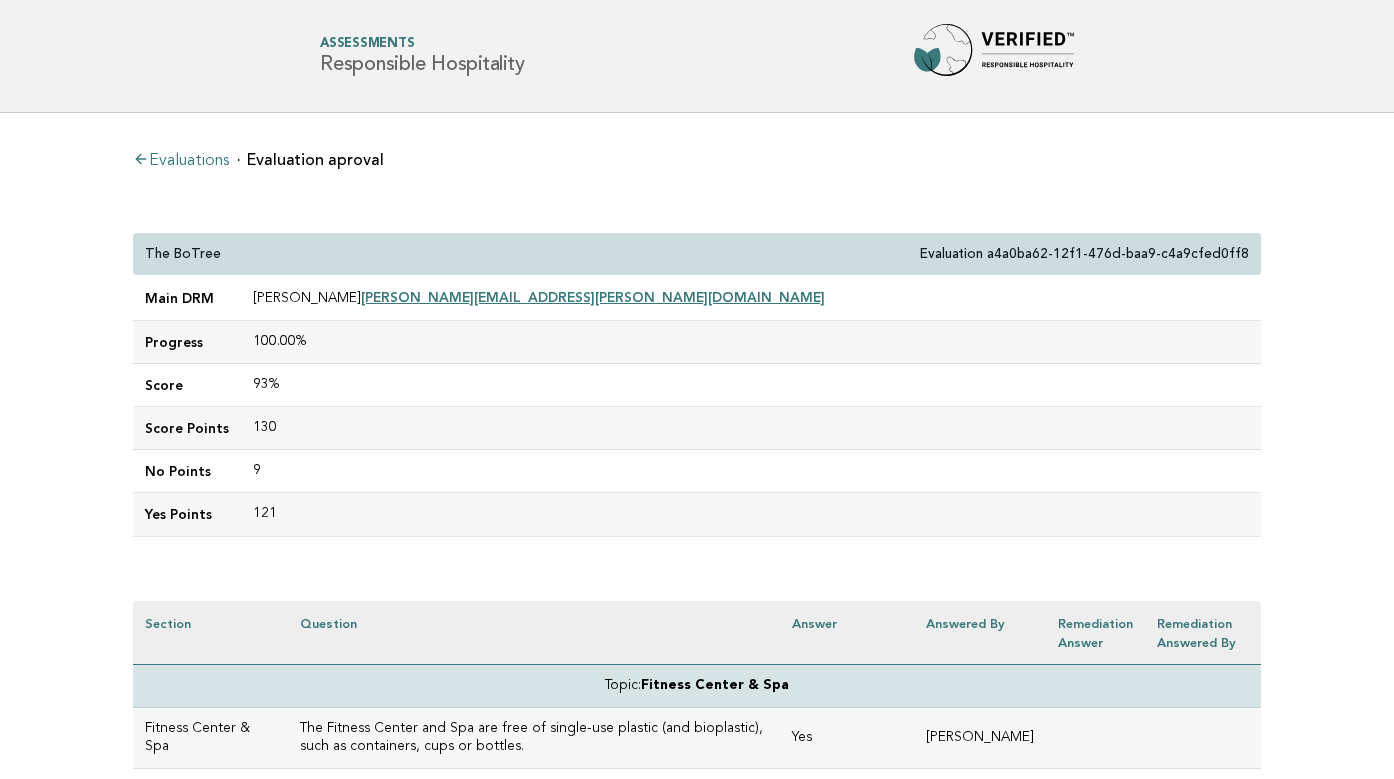 scroll, scrollTop: 725, scrollLeft: 0, axis: vertical 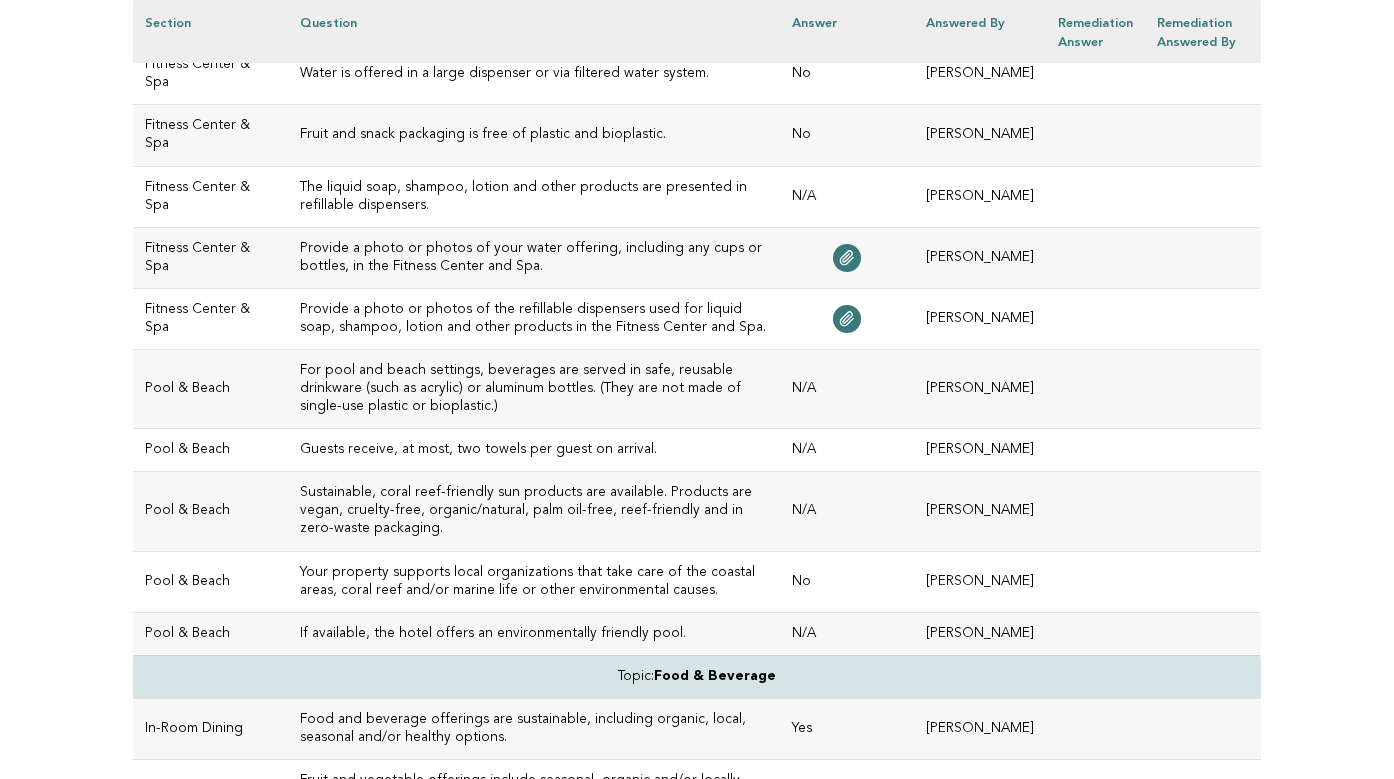 click on "For pool and beach settings, beverages are served in safe, reusable drinkware (such as acrylic) or aluminum bottles. (They are not made of single-use plastic or bioplastic.)" at bounding box center [534, 389] 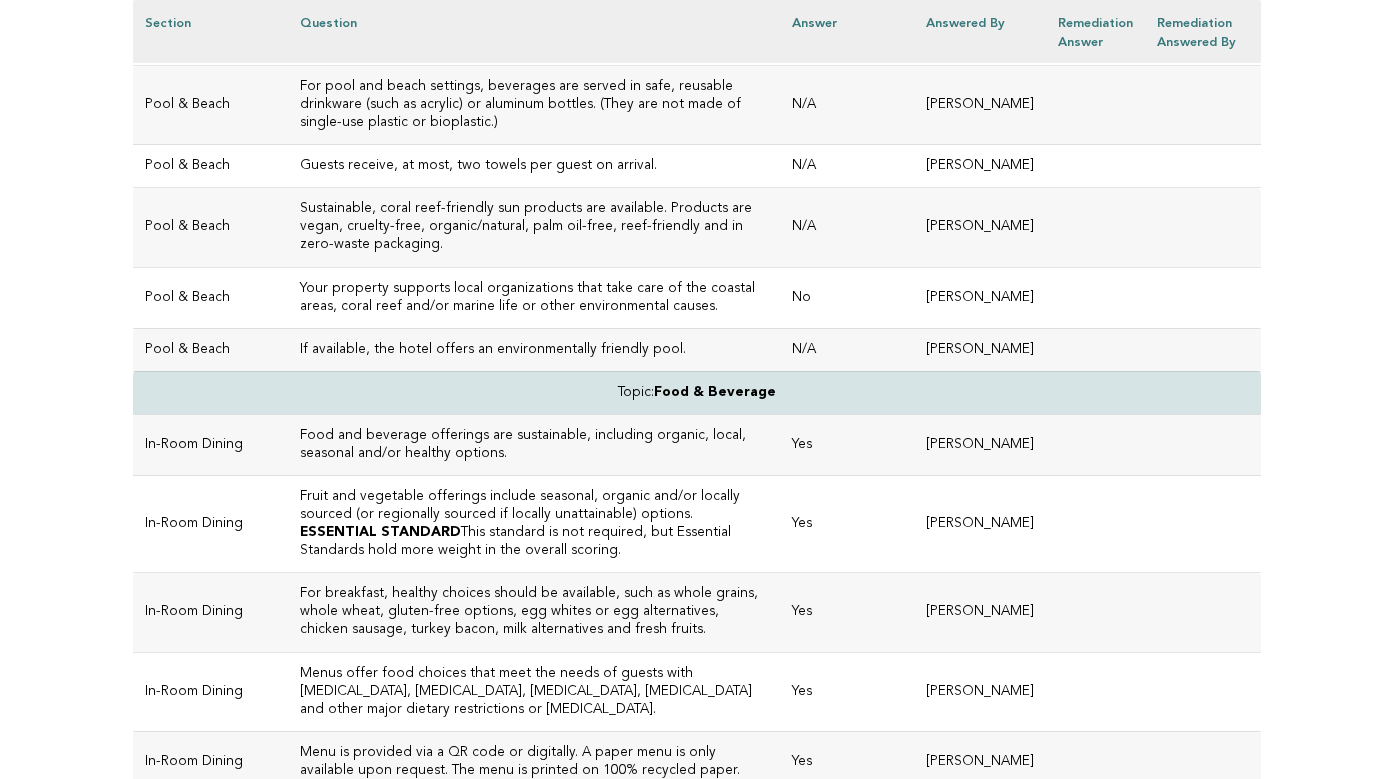 scroll, scrollTop: 1014, scrollLeft: 0, axis: vertical 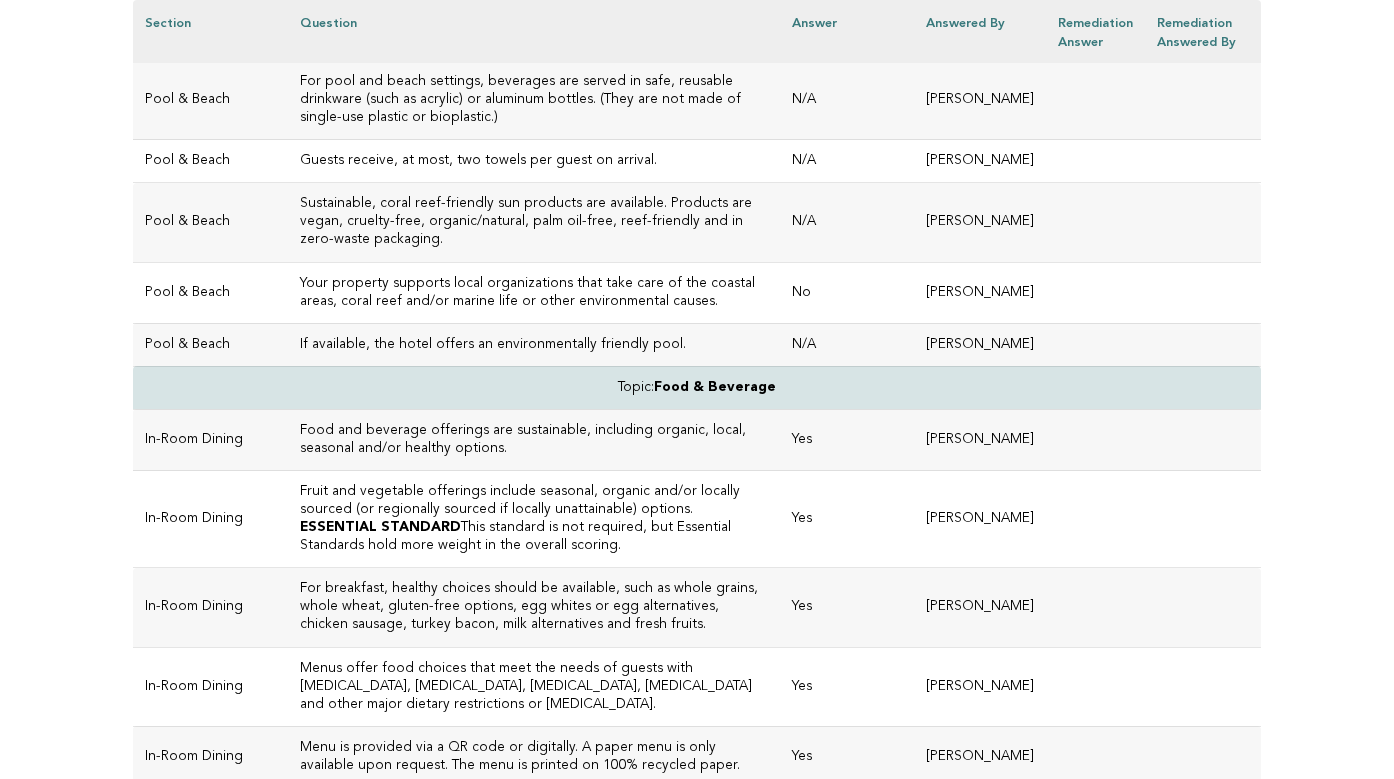 click on "If available, the hotel offers an environmentally friendly pool." at bounding box center (534, 345) 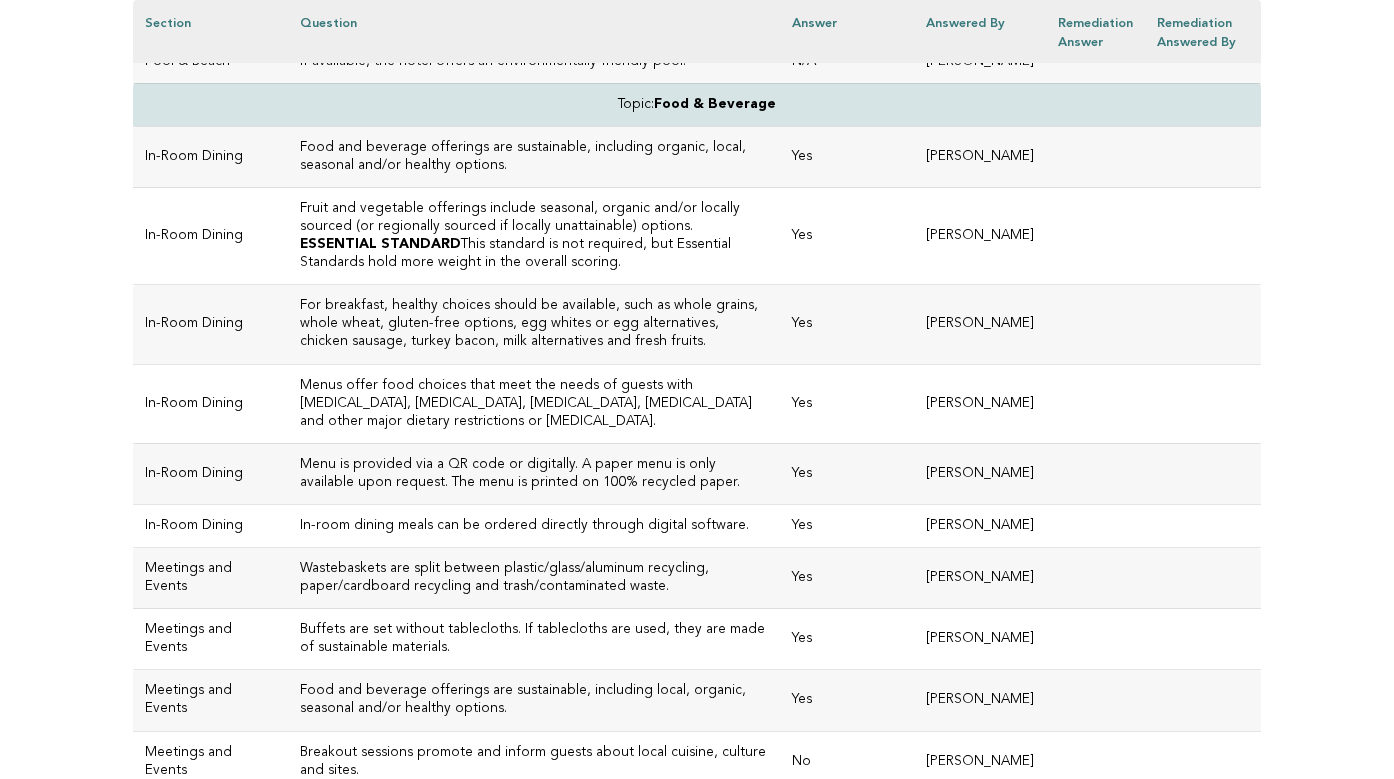 scroll, scrollTop: 1301, scrollLeft: 0, axis: vertical 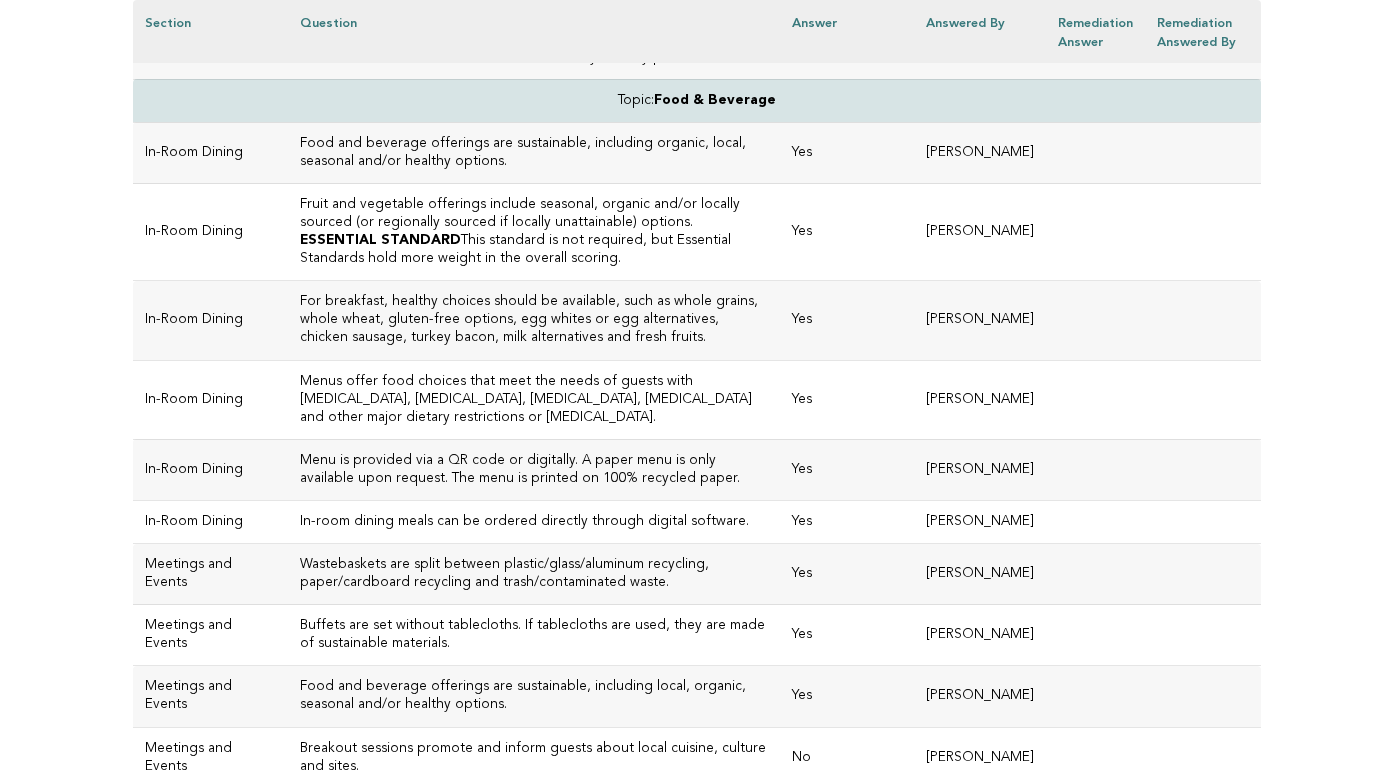 click on "Food and beverage offerings are sustainable, including organic, local, seasonal and/or healthy options." at bounding box center [534, 153] 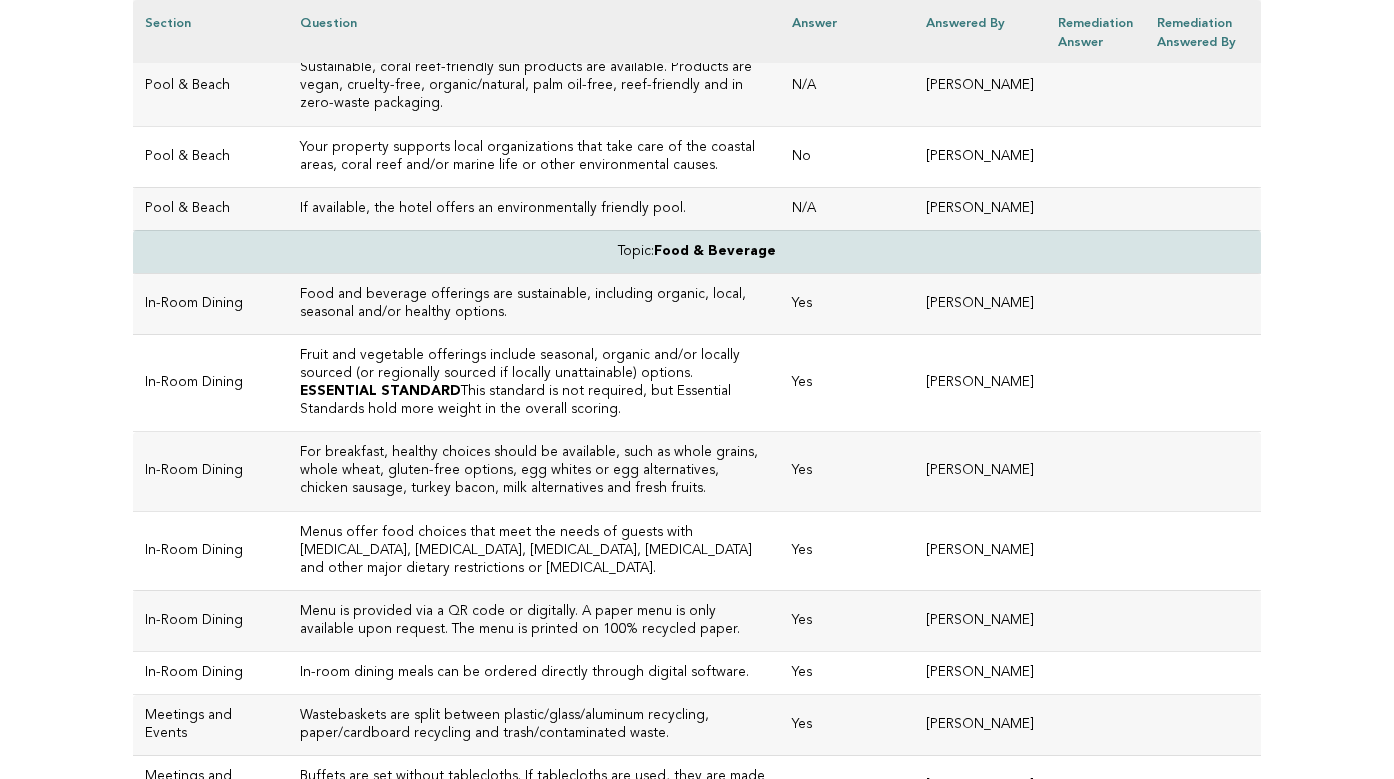 scroll, scrollTop: 1155, scrollLeft: 0, axis: vertical 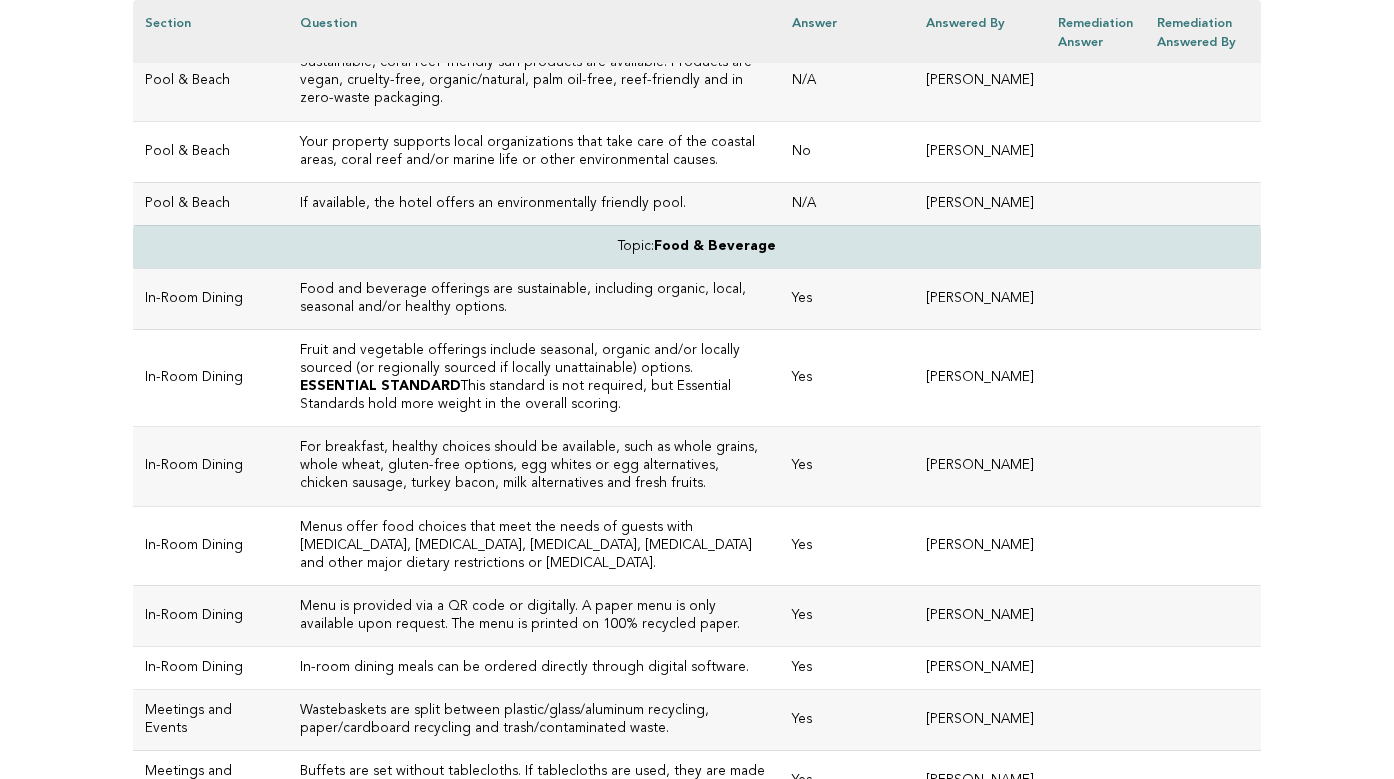 click on "Fruit and vegetable offerings include seasonal, organic and/or locally sourced (or regionally sourced if locally unattainable) options." at bounding box center [534, 360] 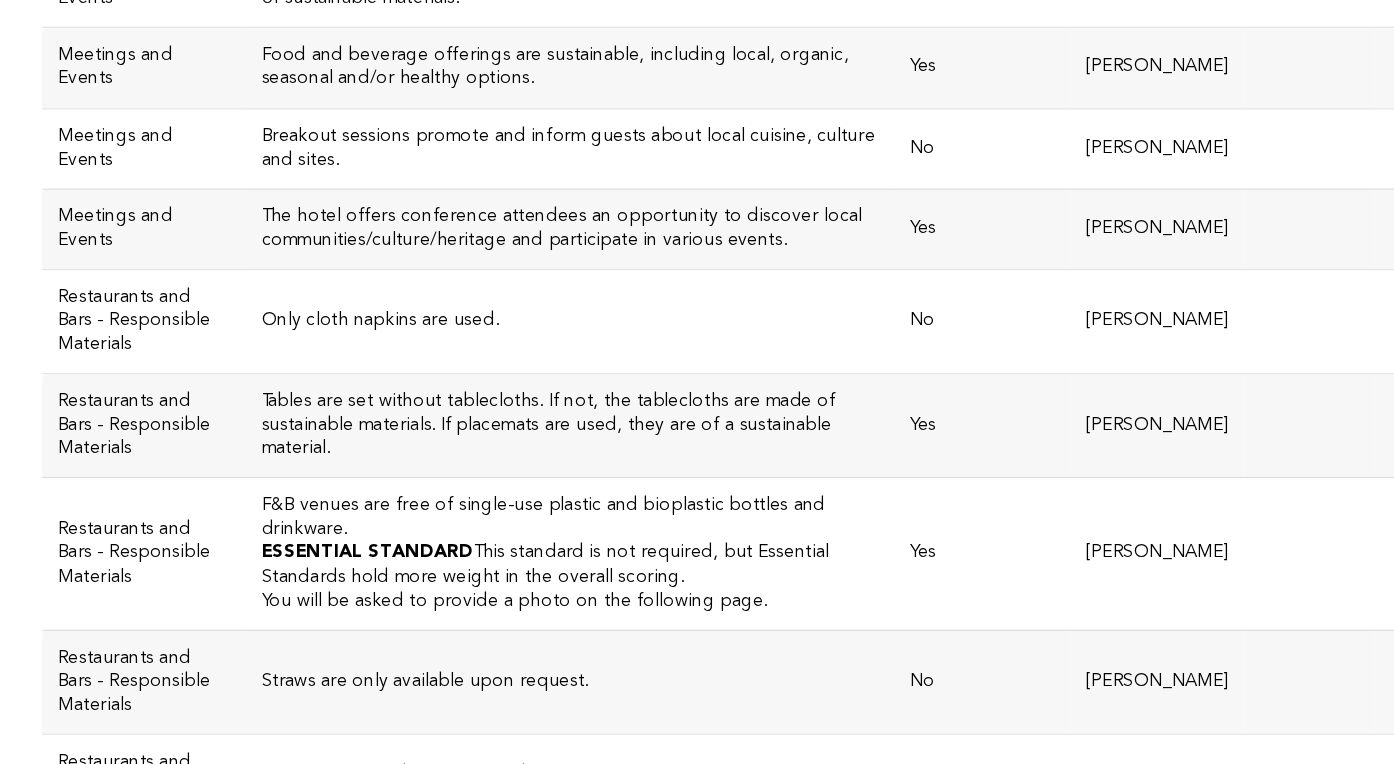 scroll, scrollTop: 1764, scrollLeft: 0, axis: vertical 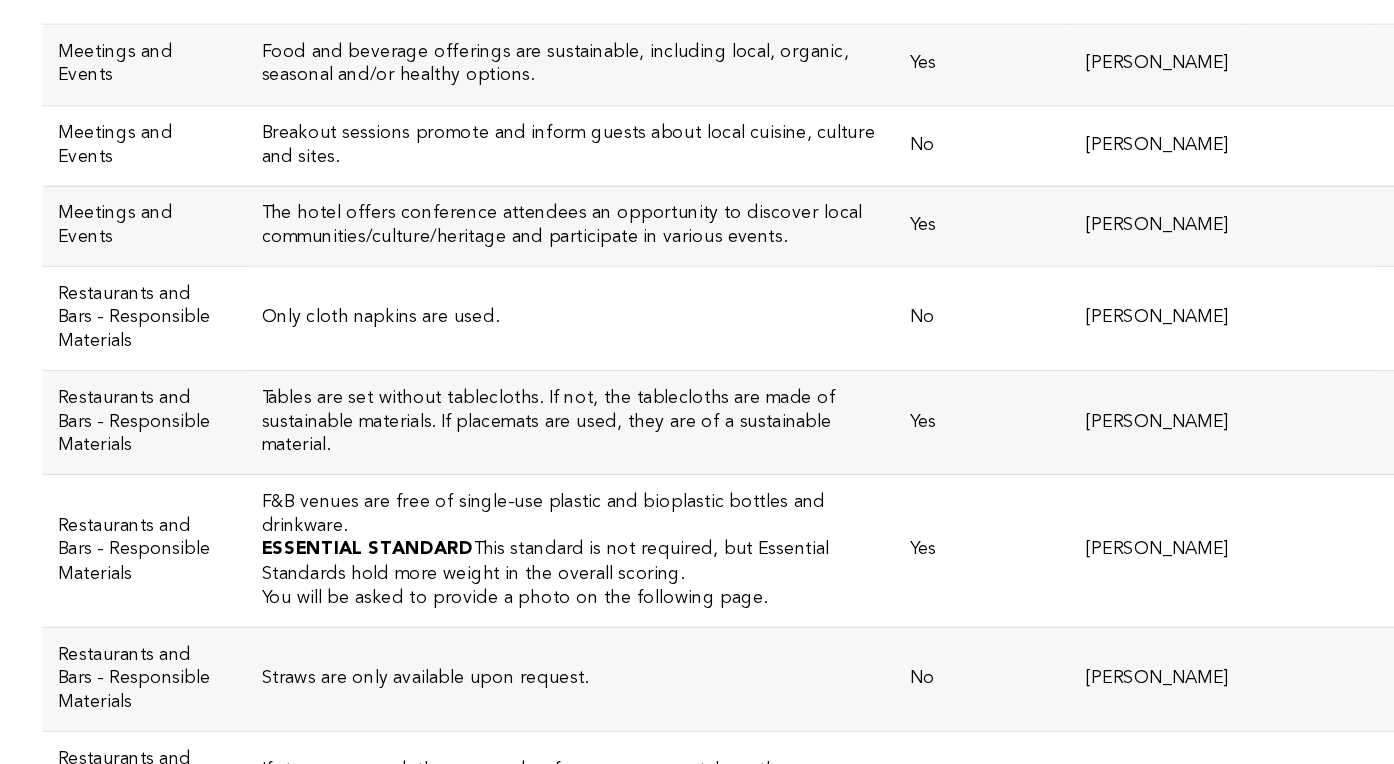click on "Breakout sessions promote and inform guests about local cuisine, culture and sites." at bounding box center [534, 295] 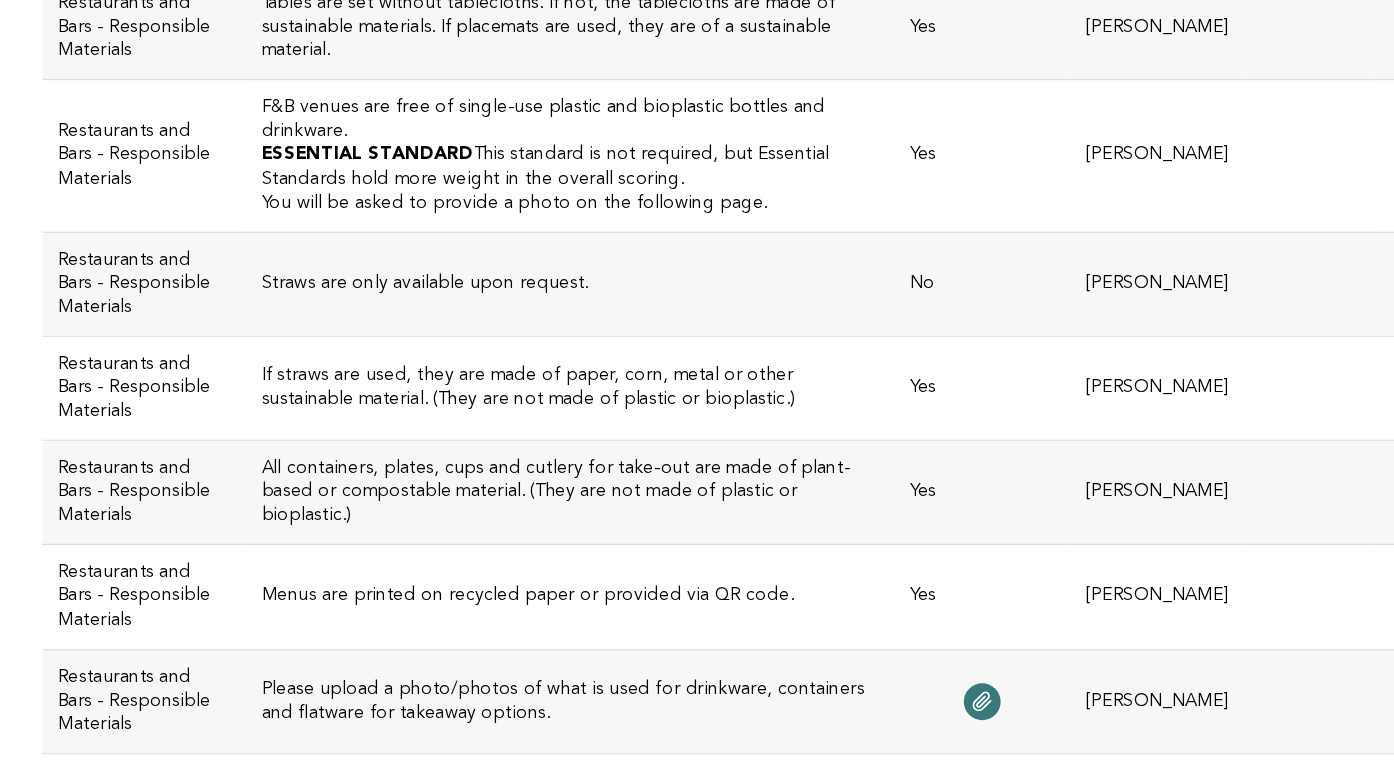 scroll, scrollTop: 2071, scrollLeft: 0, axis: vertical 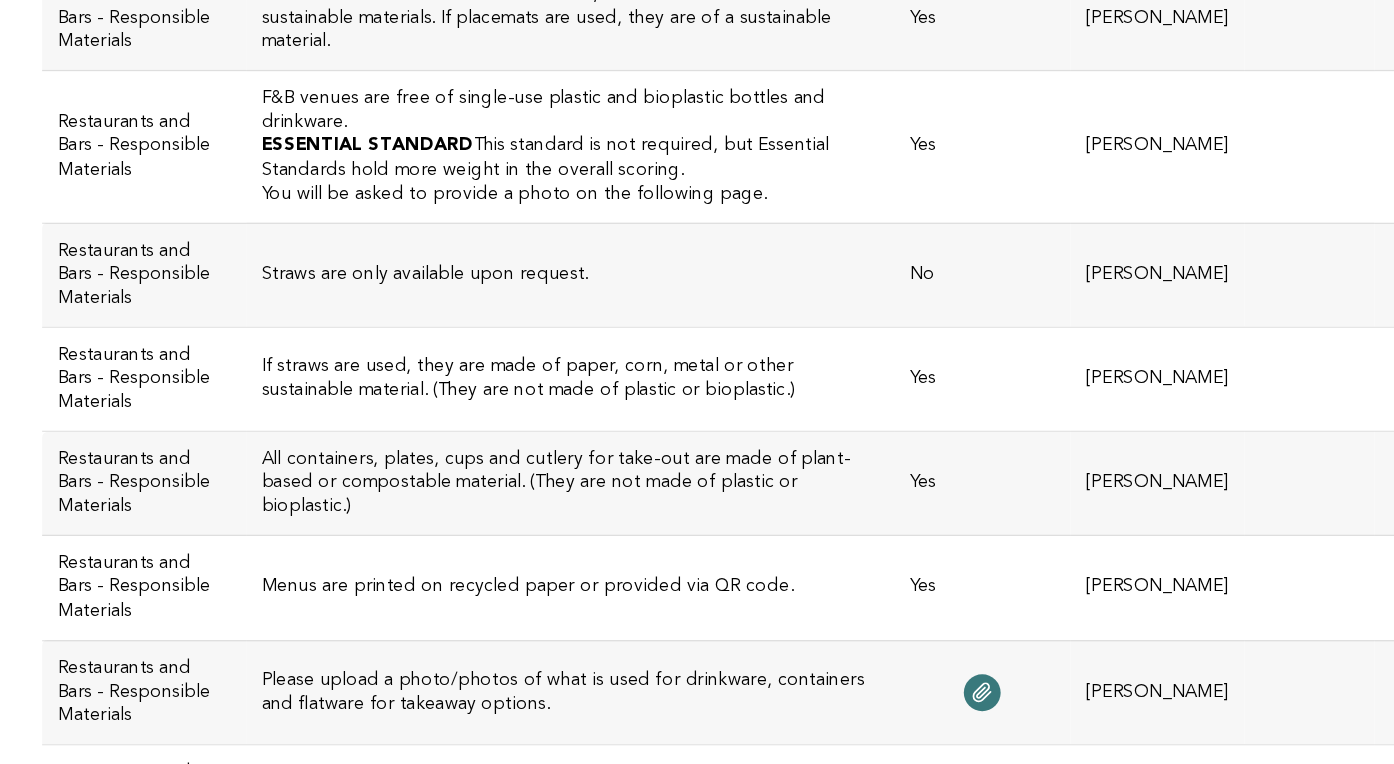 click on "Only cloth napkins are used." at bounding box center (534, 118) 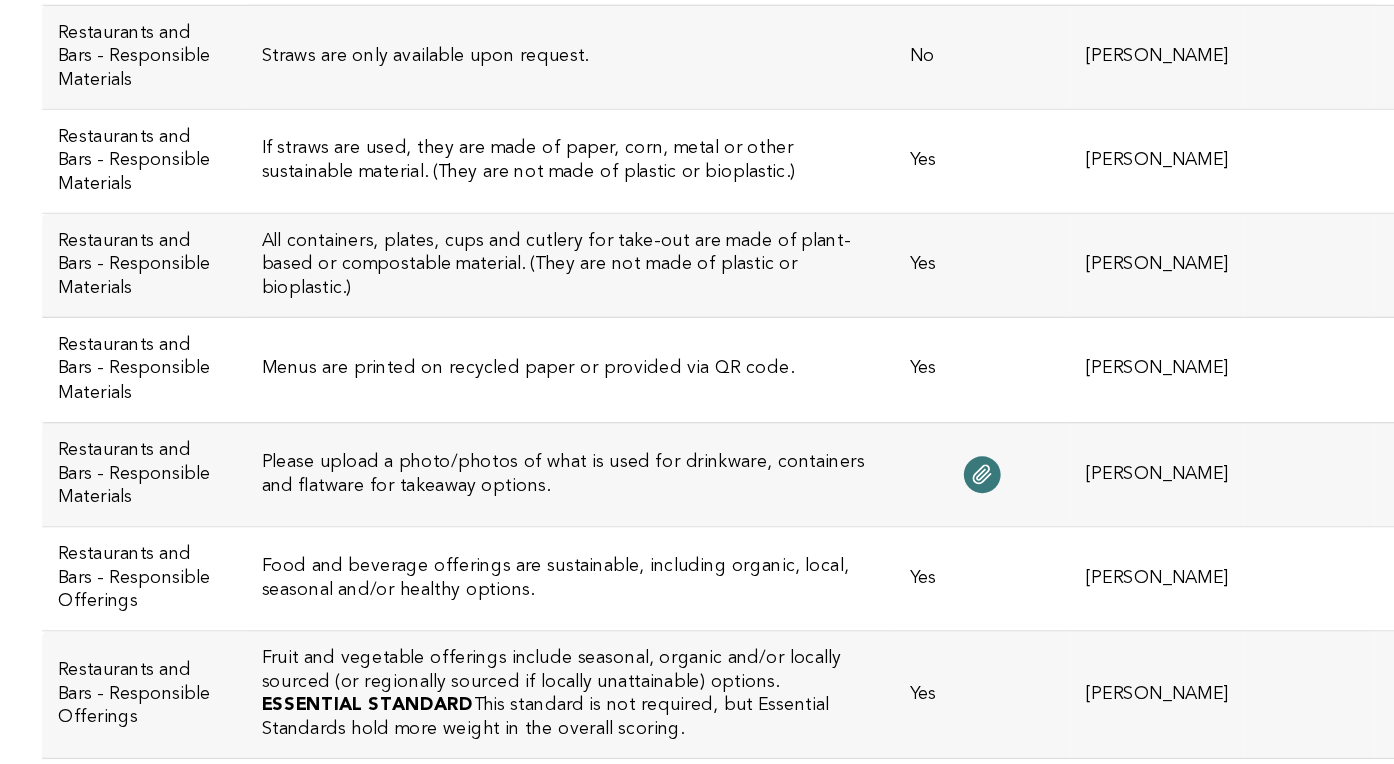 scroll, scrollTop: 2238, scrollLeft: 0, axis: vertical 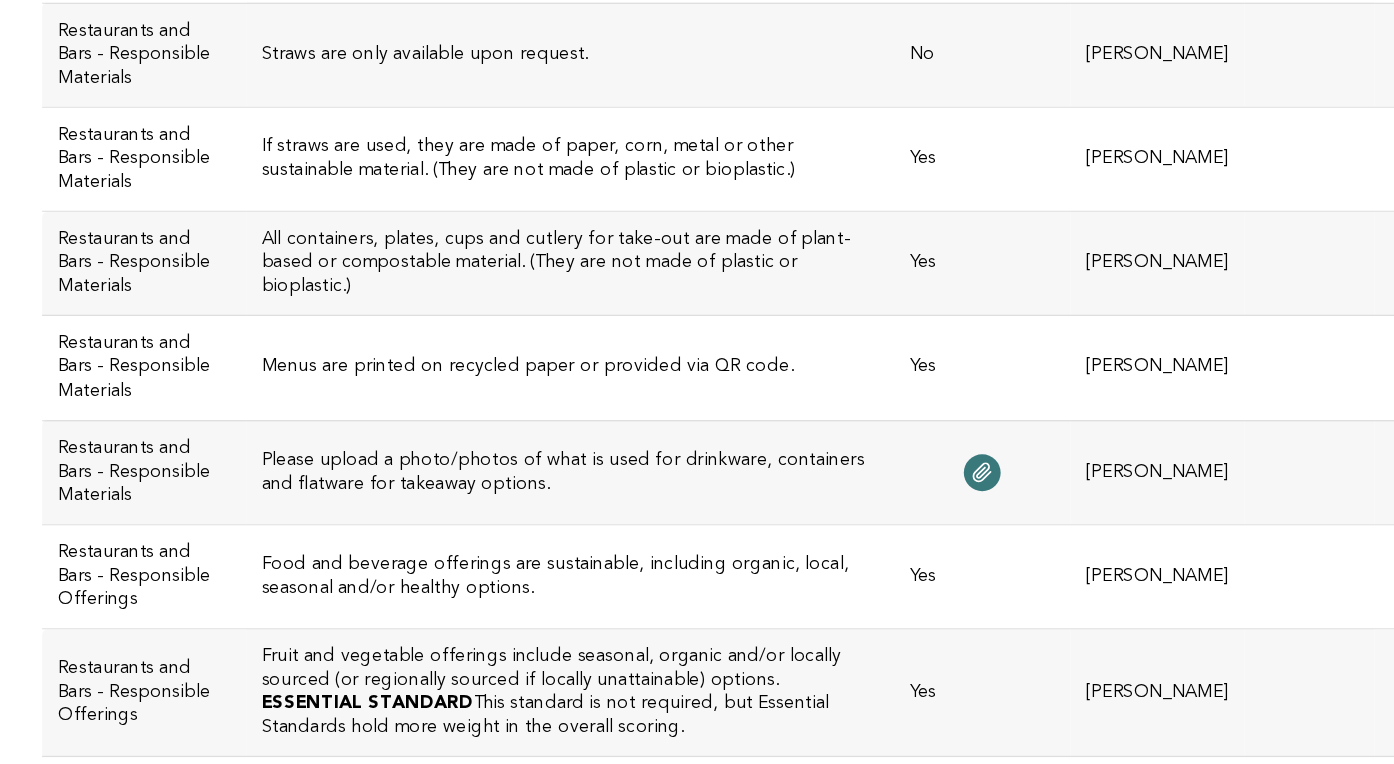 click on "Straws are only available upon request." at bounding box center [534, 226] 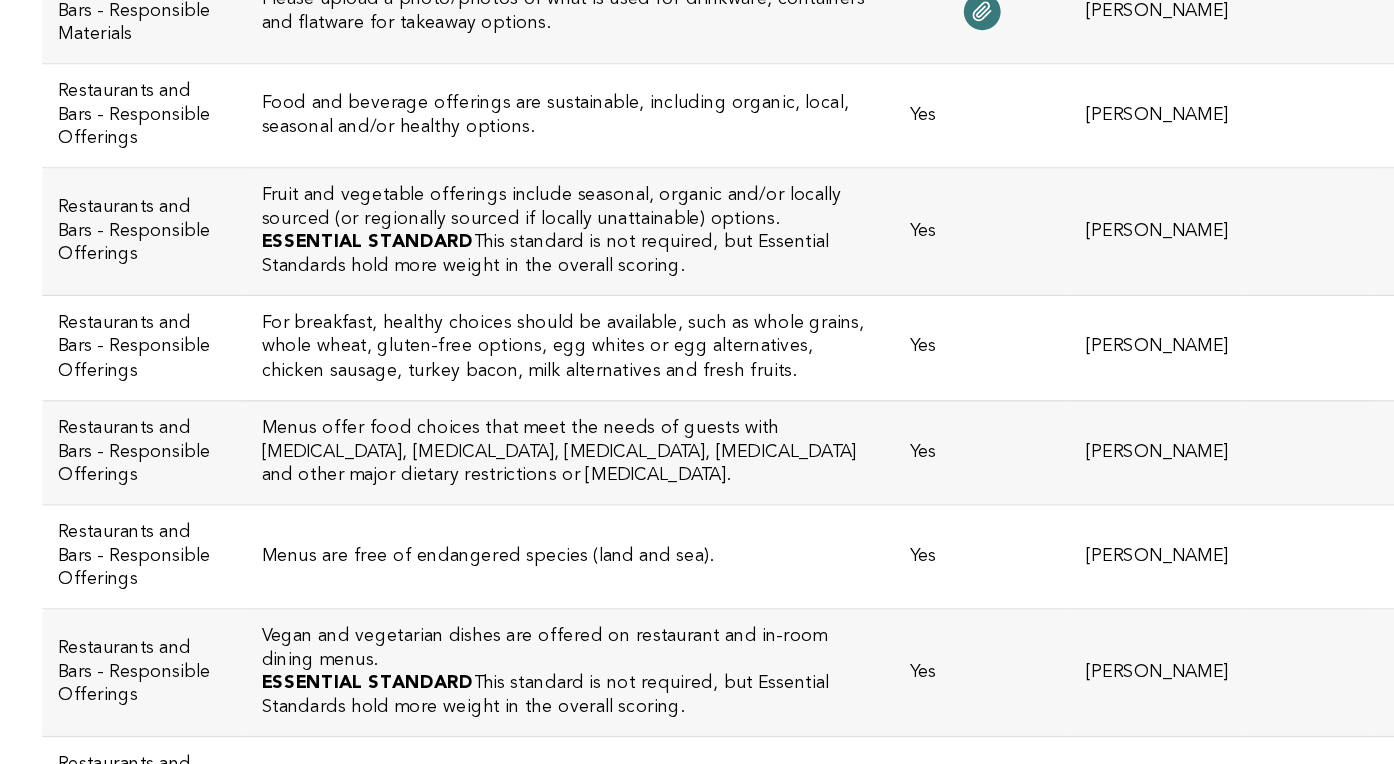 scroll, scrollTop: 2592, scrollLeft: 0, axis: vertical 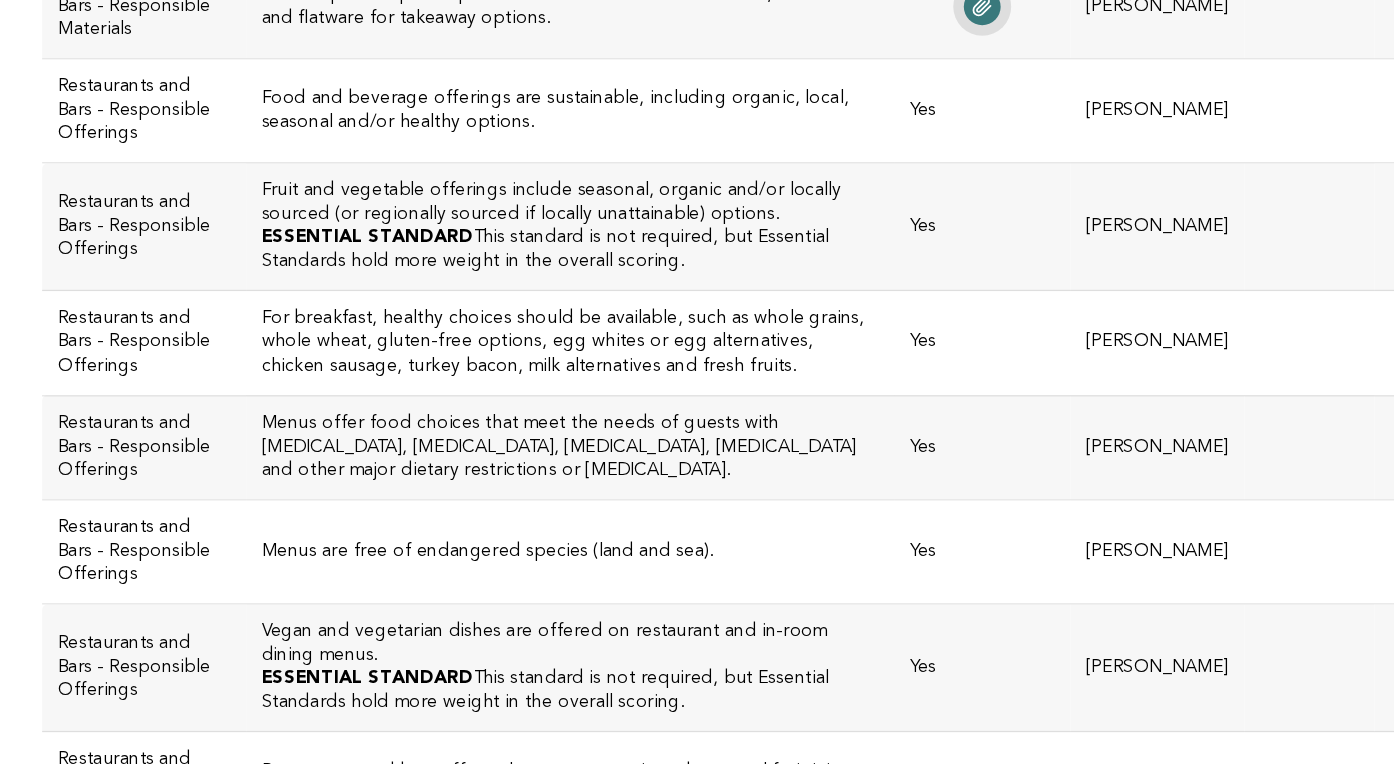 click 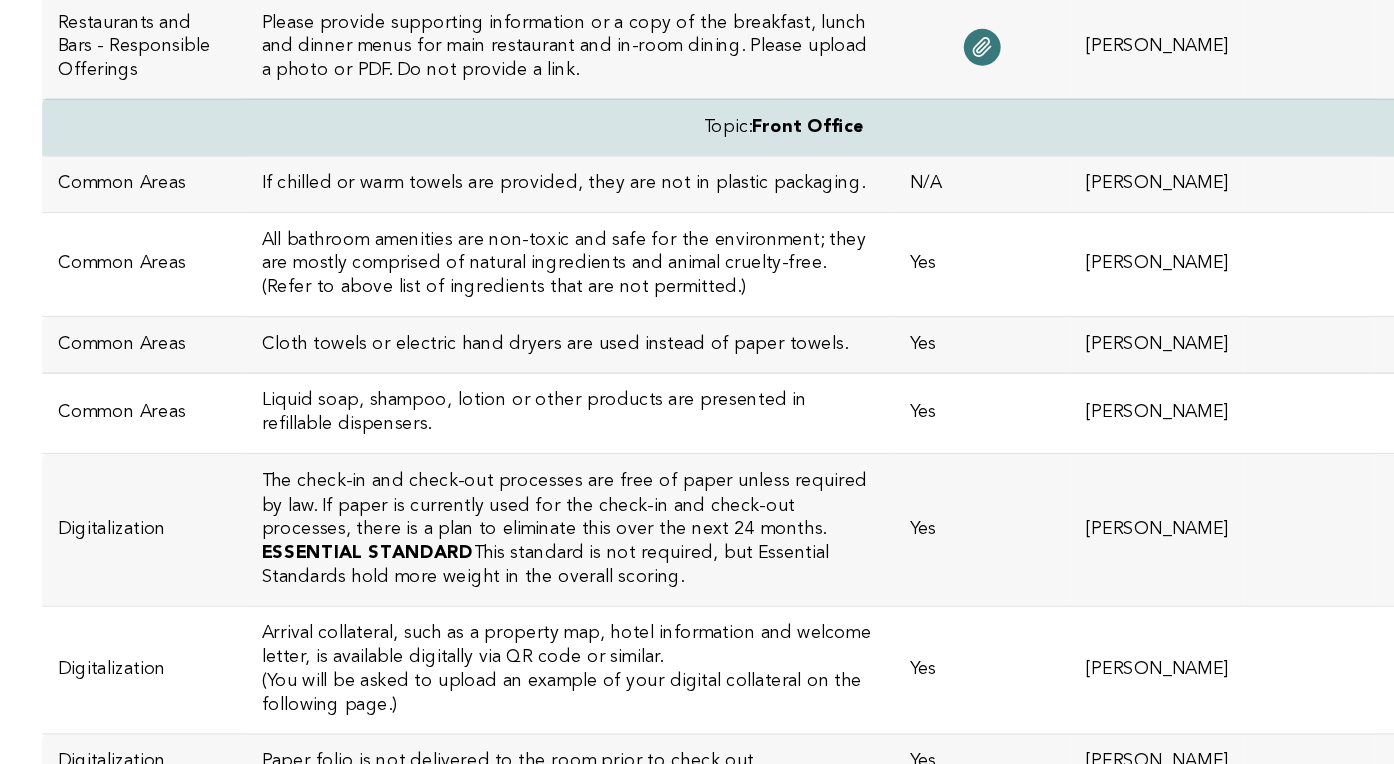 scroll, scrollTop: 3559, scrollLeft: 0, axis: vertical 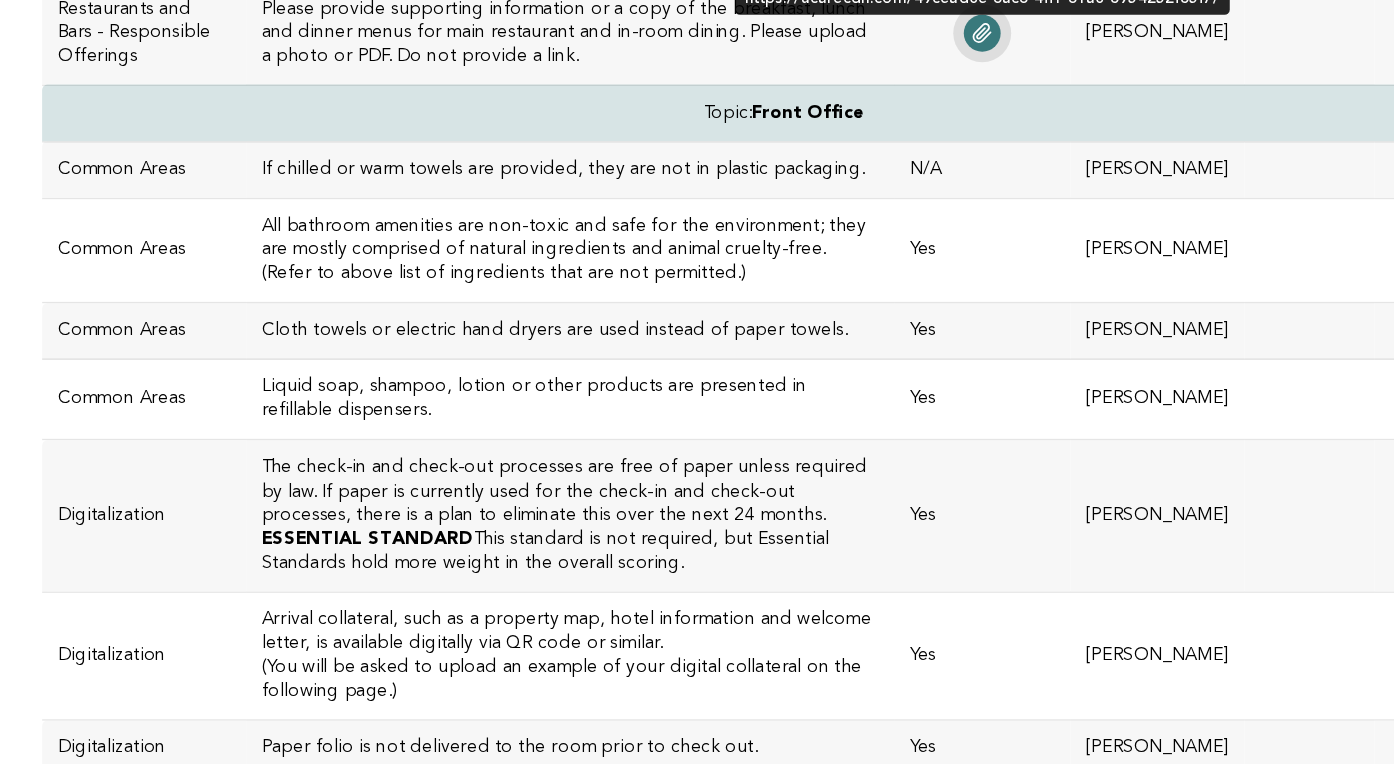 click 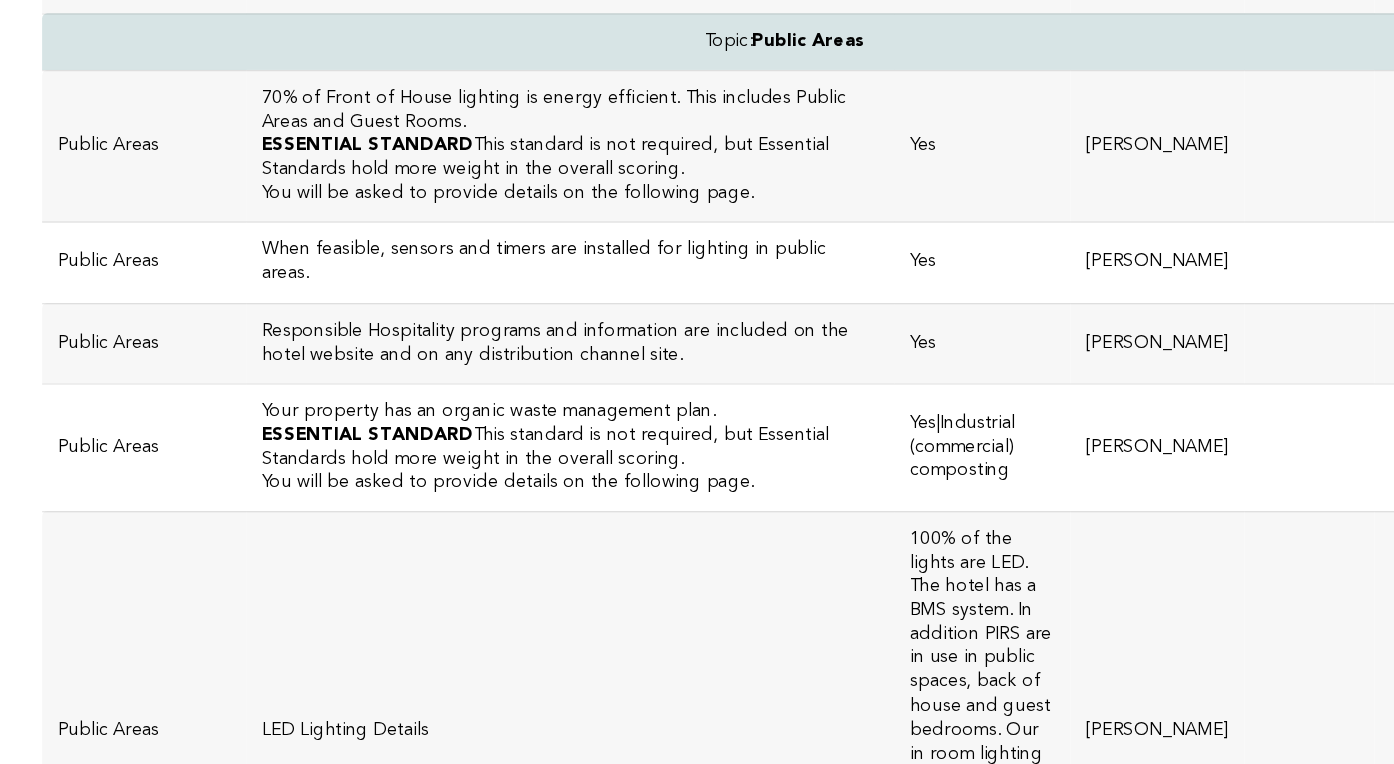 scroll, scrollTop: 5186, scrollLeft: 0, axis: vertical 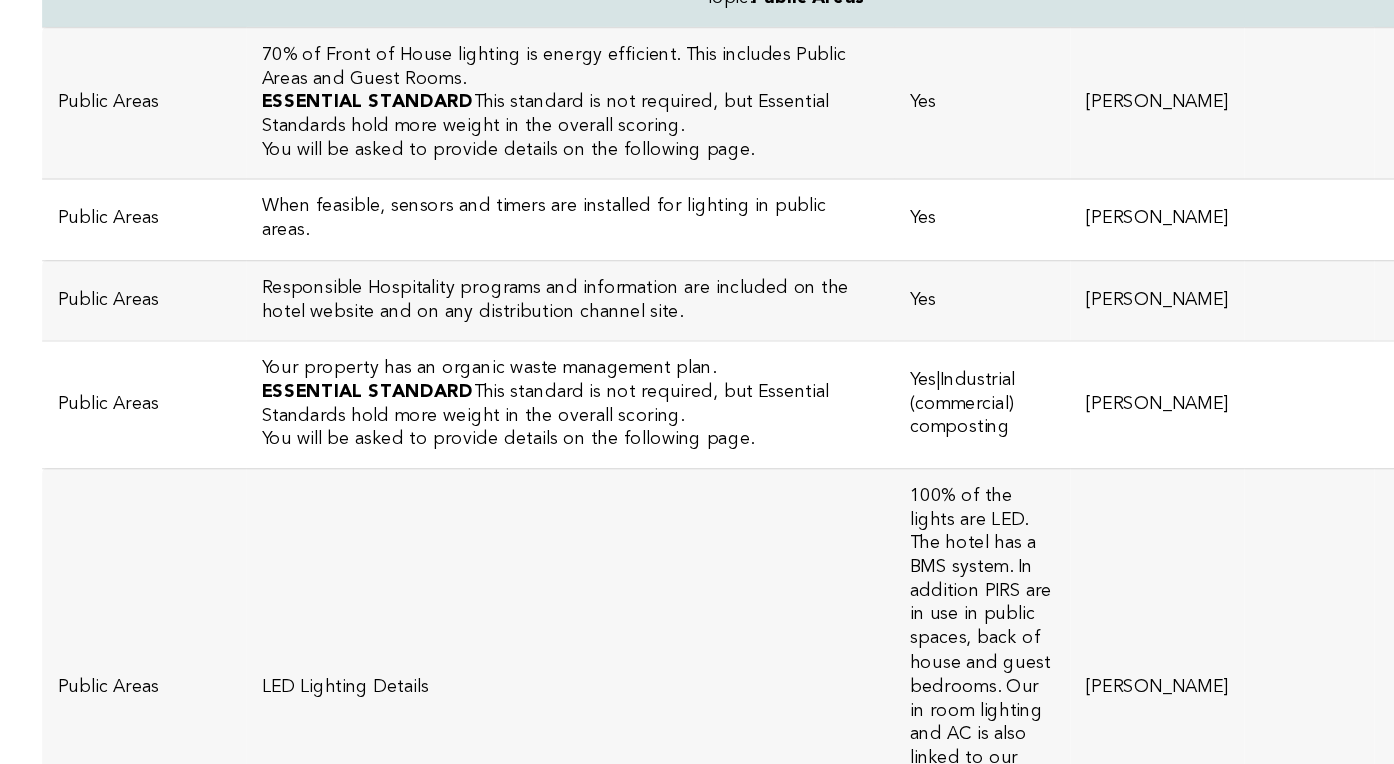 click on "Digital newspapers are offered to guests via PressReader or a similar app. Printed newspapers may be available upon request only." at bounding box center (534, -279) 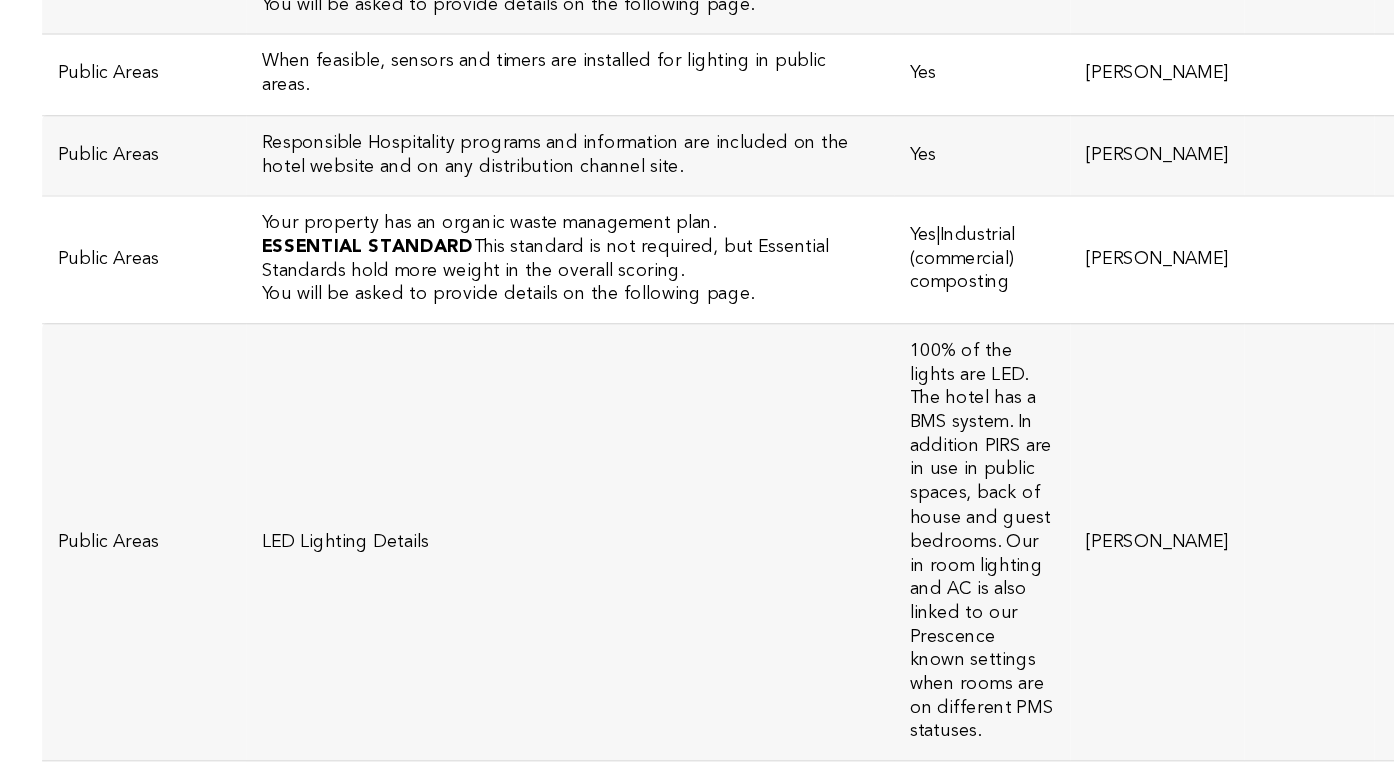 scroll, scrollTop: 5316, scrollLeft: 0, axis: vertical 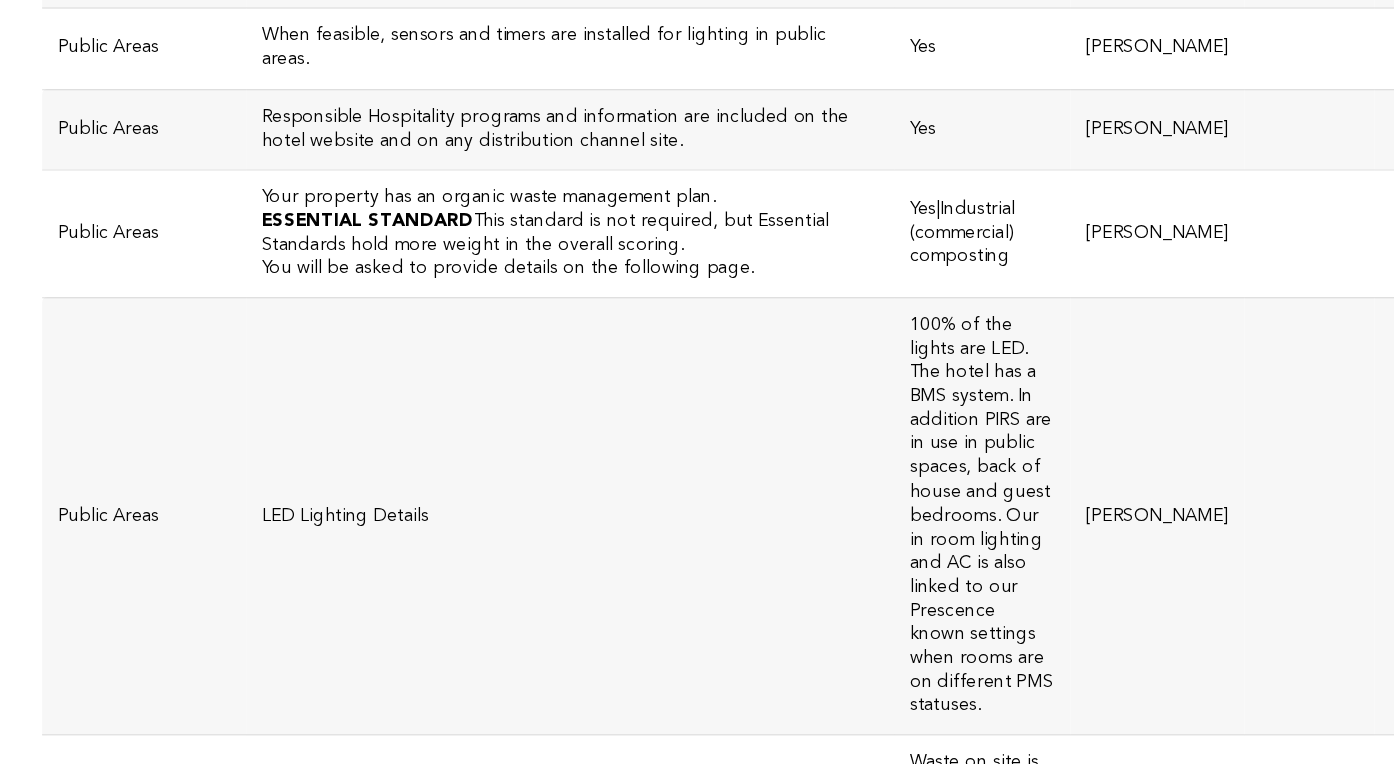 click on "Printers are automatically set to print double-sided and in grayscale or black only." at bounding box center [534, -269] 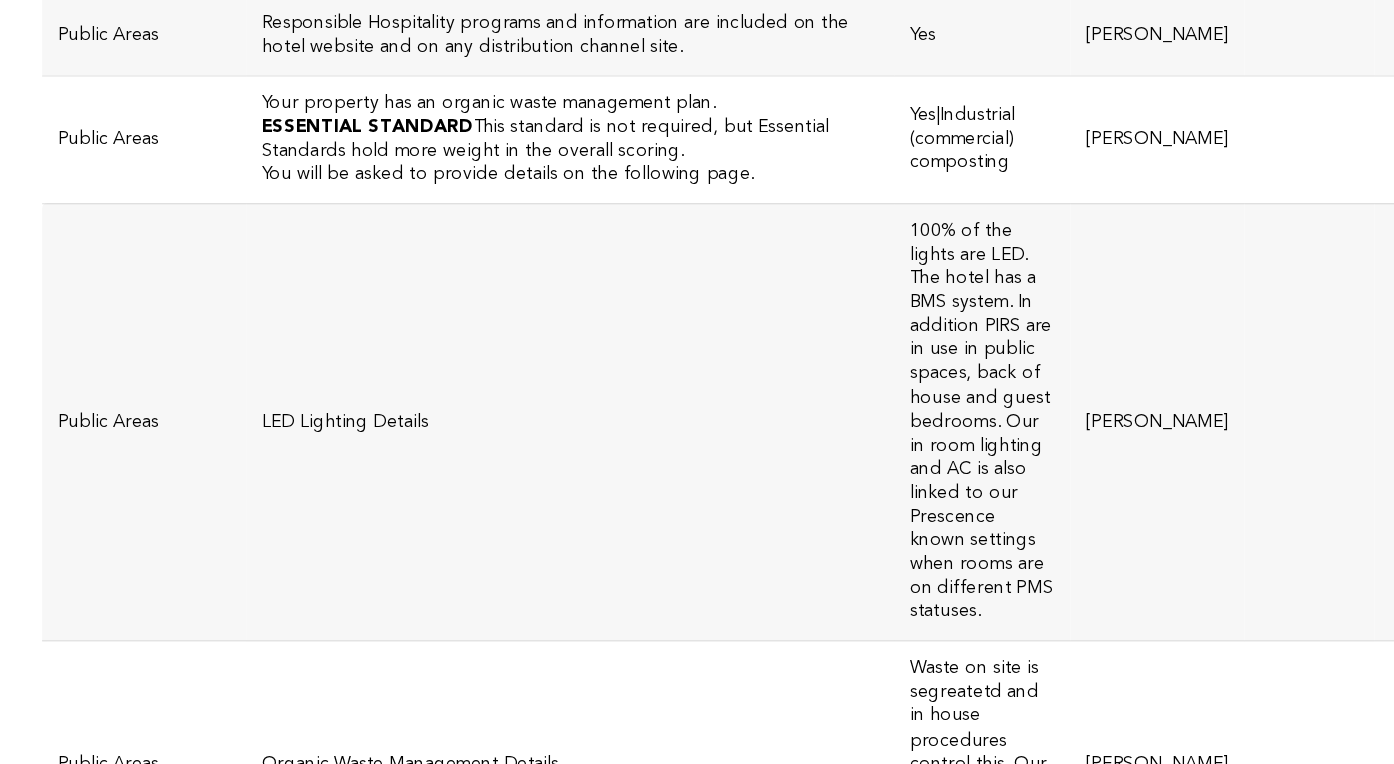 scroll, scrollTop: 5395, scrollLeft: 0, axis: vertical 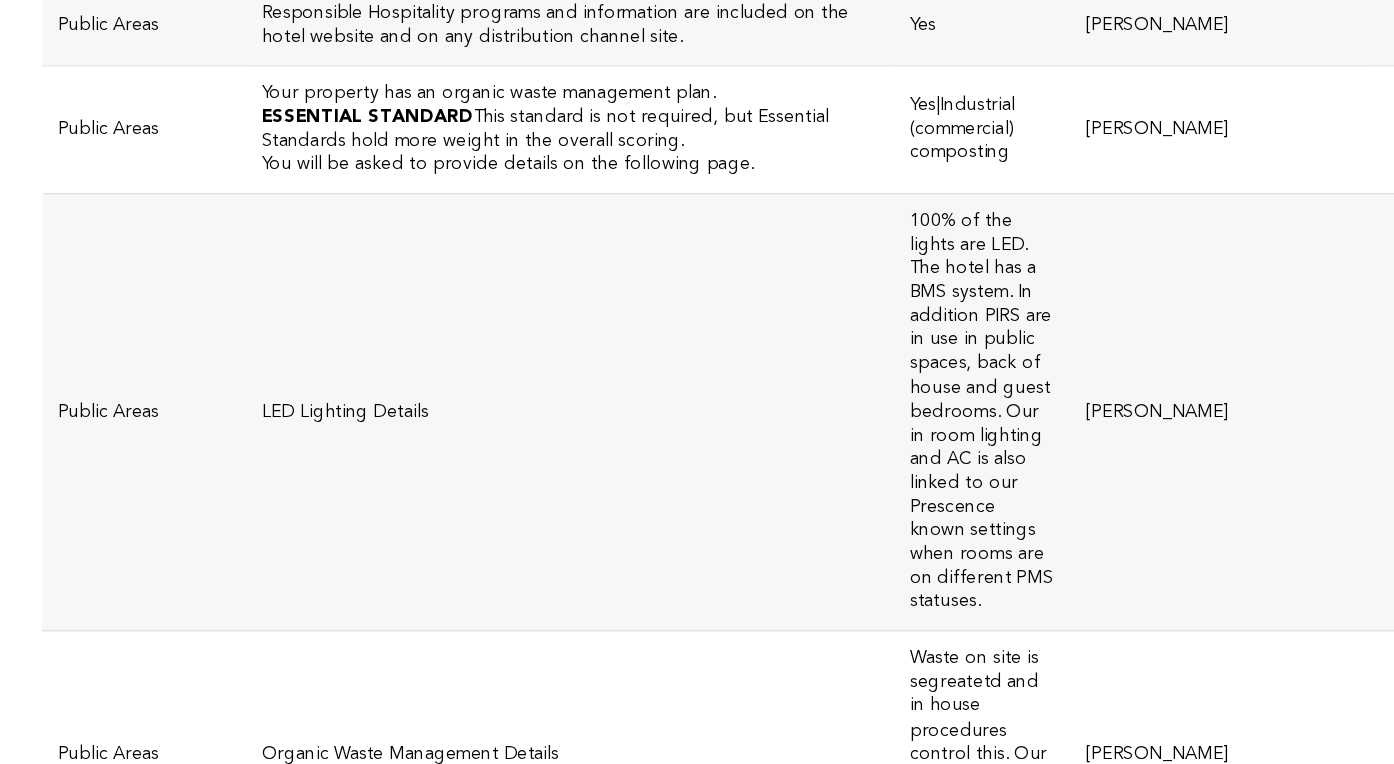 click on "Electric car chargers for all types of electric cars are available on property." at bounding box center [534, -121] 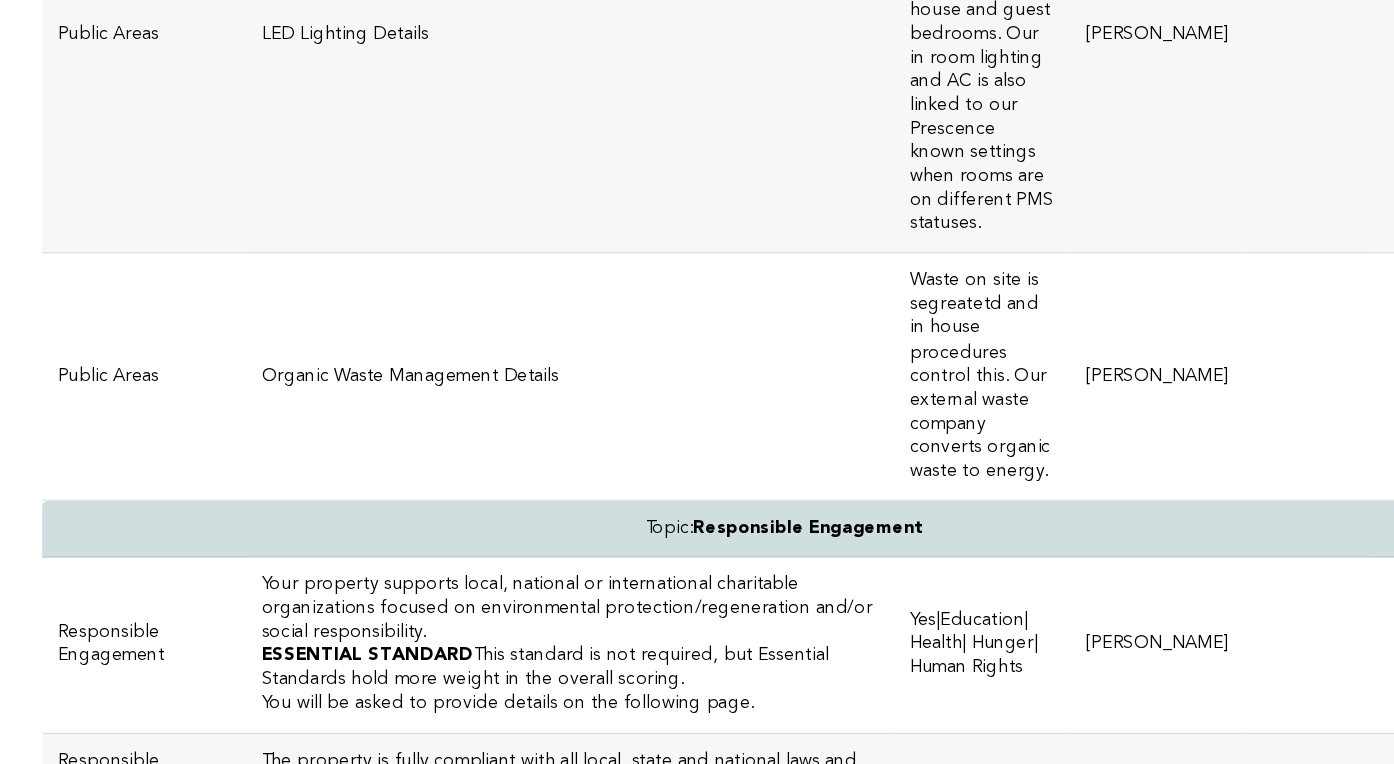 scroll, scrollTop: 5686, scrollLeft: 0, axis: vertical 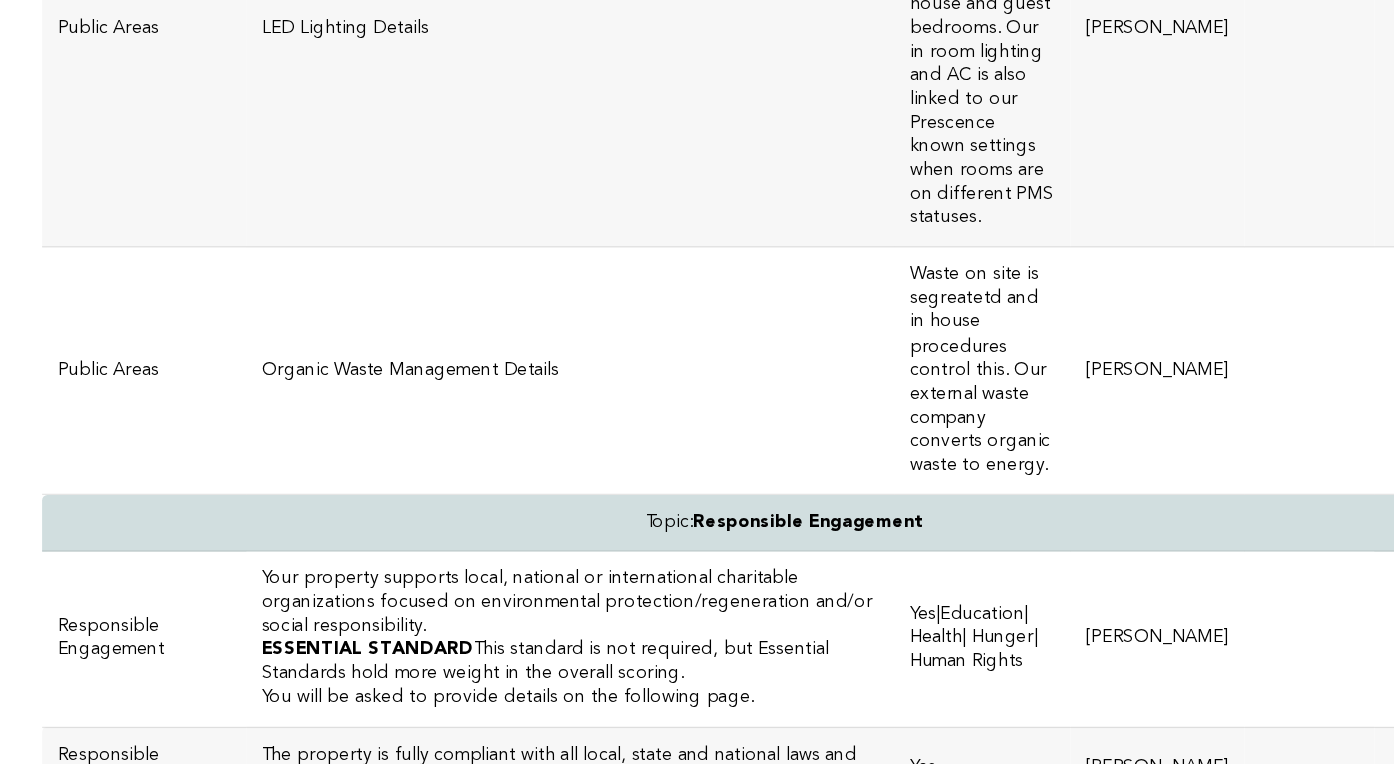 click on "ESSENTIAL STANDARD
This standard is not required, but Essential Standards hold more weight in the overall scoring." at bounding box center [534, -229] 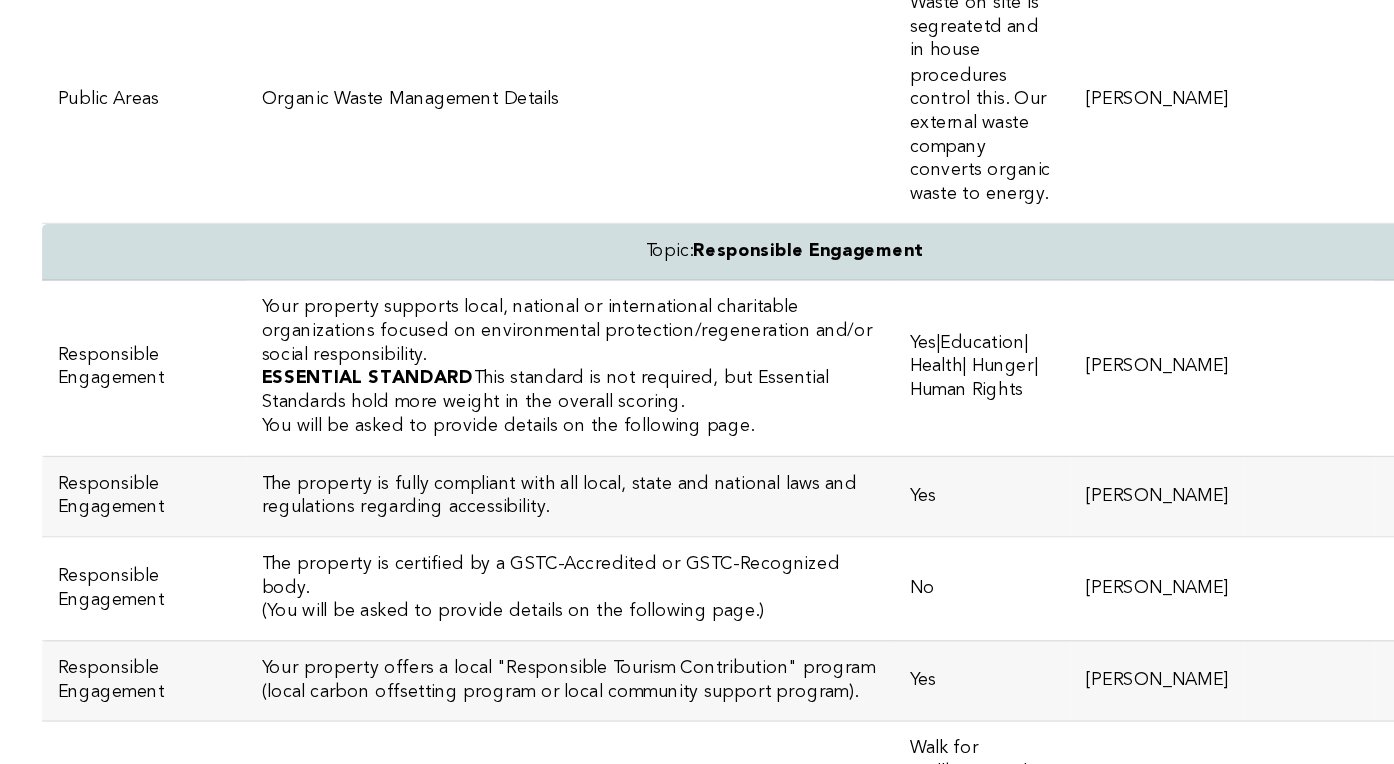 scroll, scrollTop: 5893, scrollLeft: 0, axis: vertical 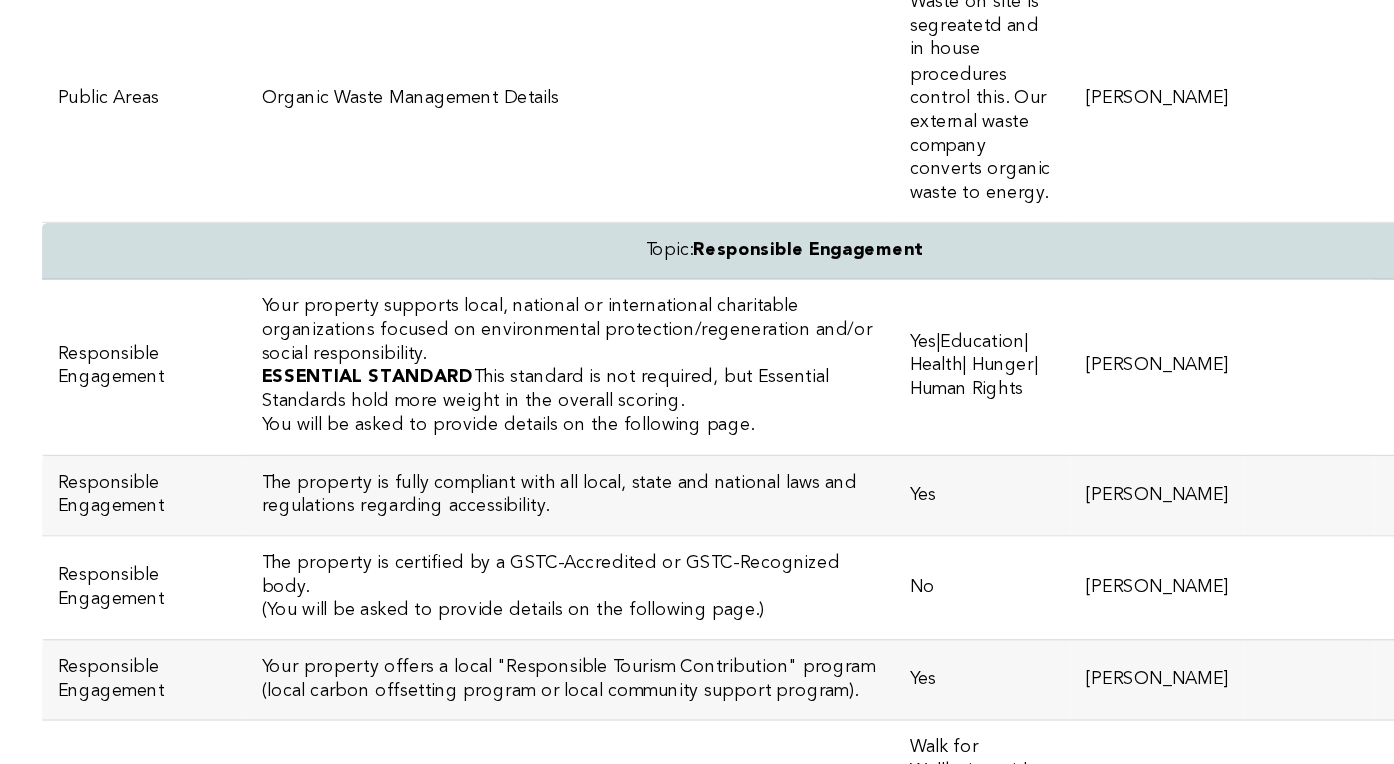 drag, startPoint x: 493, startPoint y: 105, endPoint x: 150, endPoint y: 95, distance: 343.14575 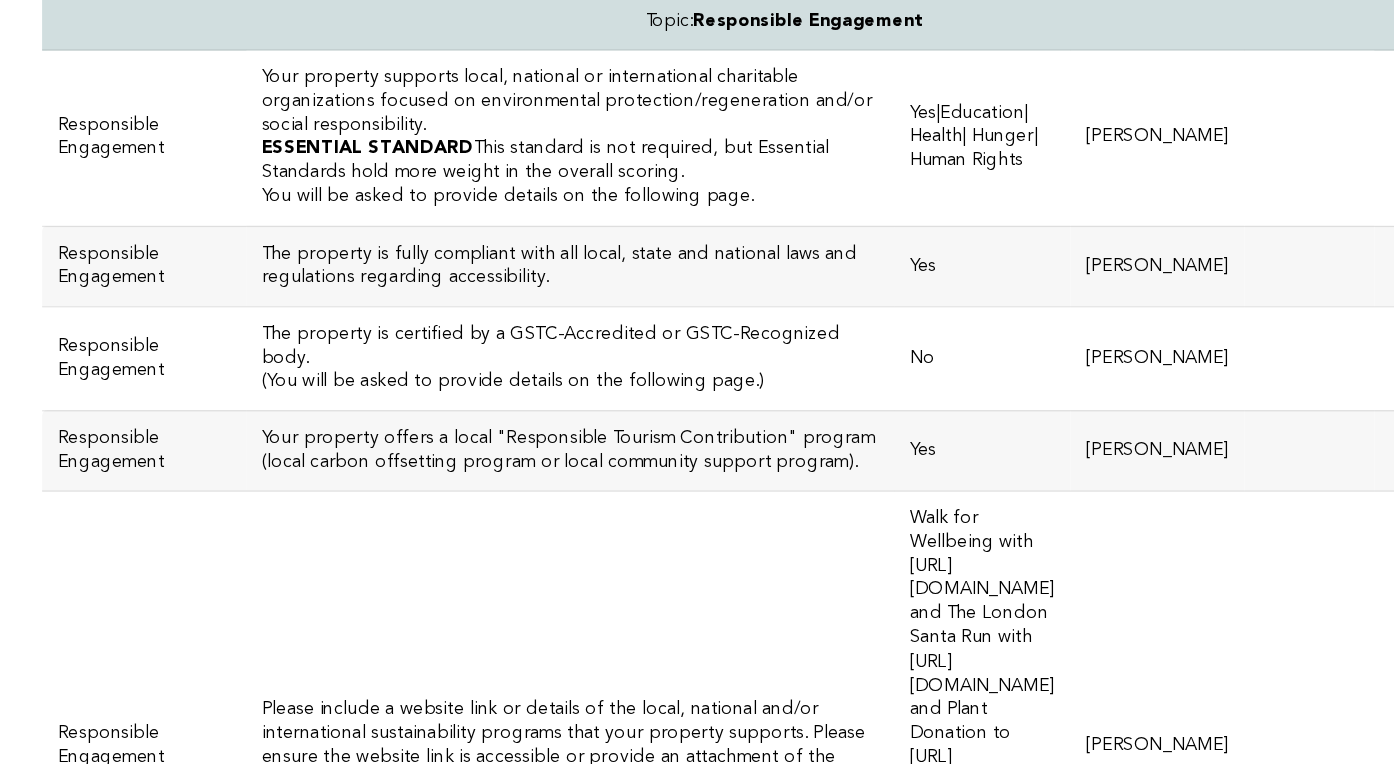 scroll, scrollTop: 6070, scrollLeft: 0, axis: vertical 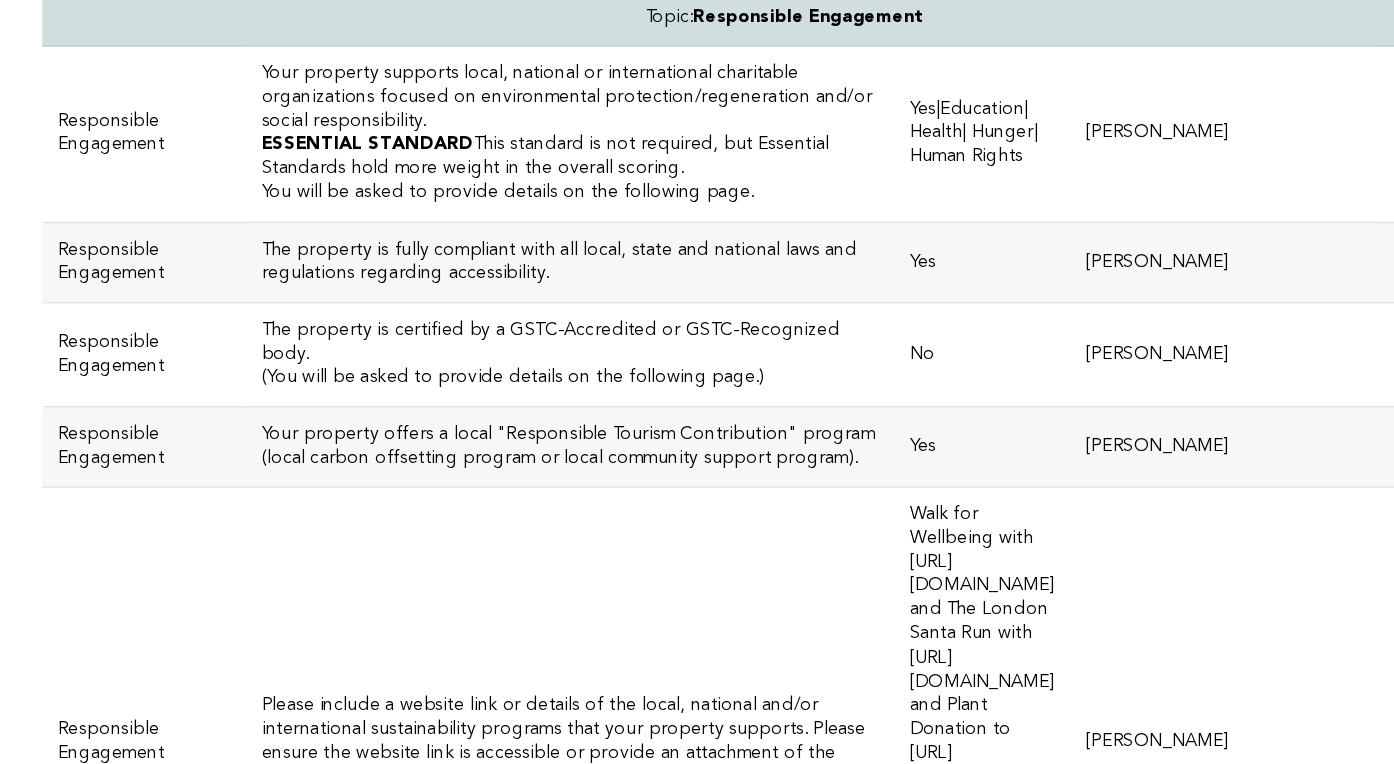 drag, startPoint x: 390, startPoint y: 266, endPoint x: 151, endPoint y: 268, distance: 239.00836 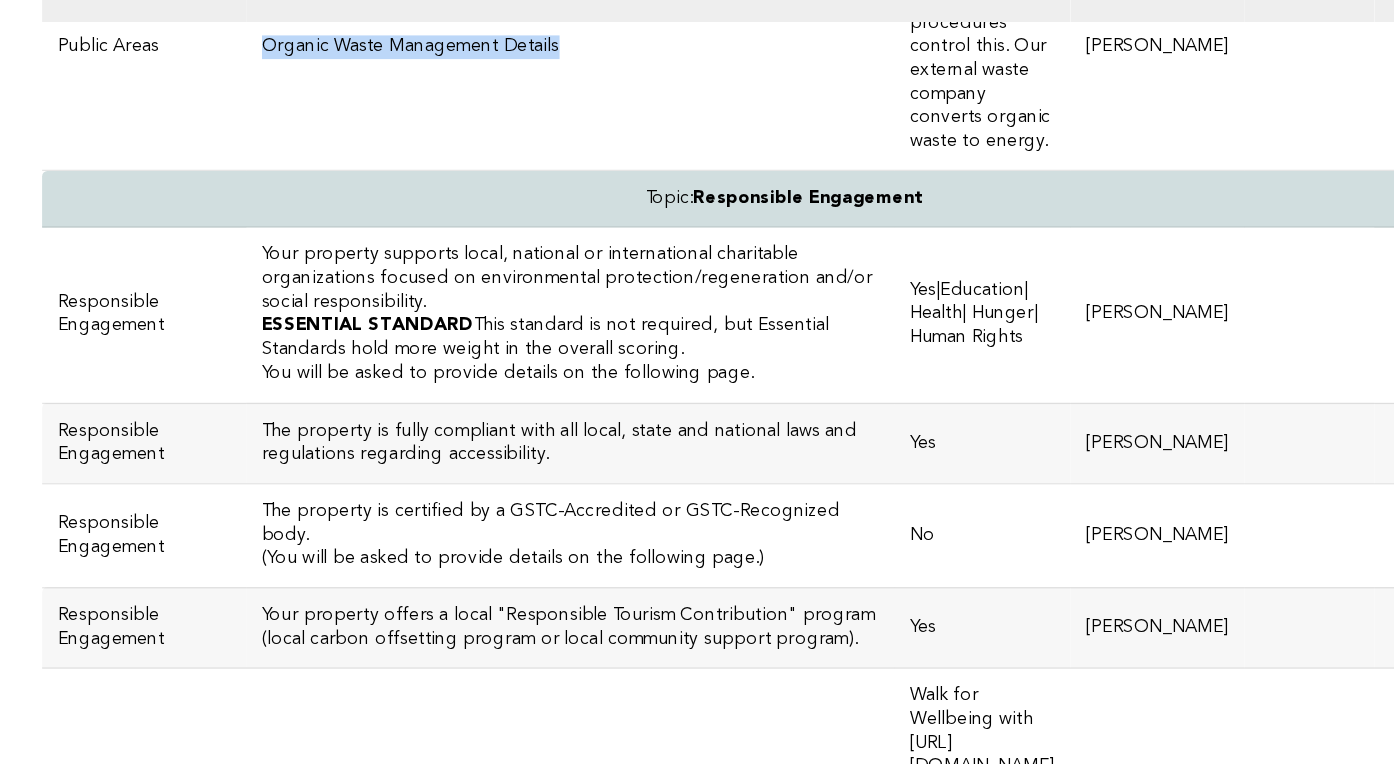 scroll, scrollTop: 5938, scrollLeft: 0, axis: vertical 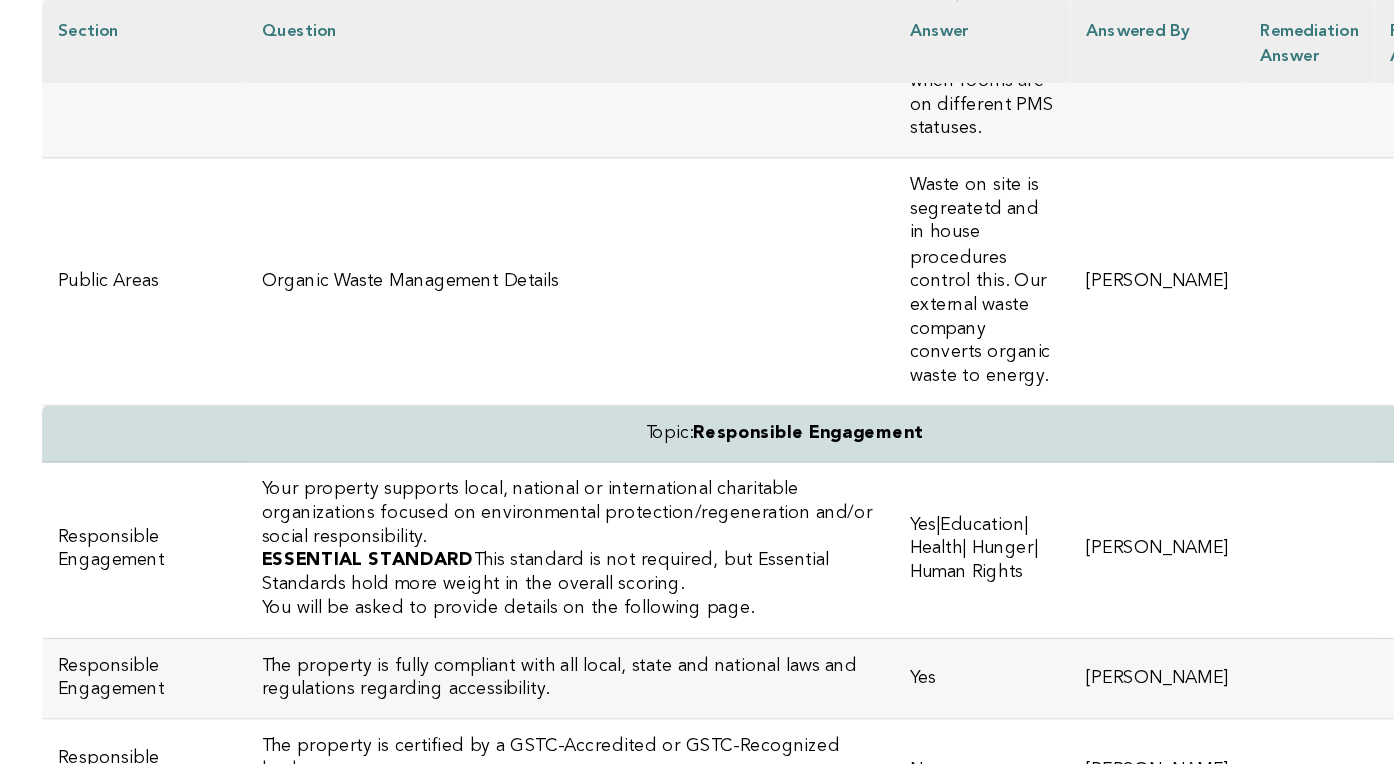 click on "Your property has an organic waste management plan." at bounding box center (534, -288) 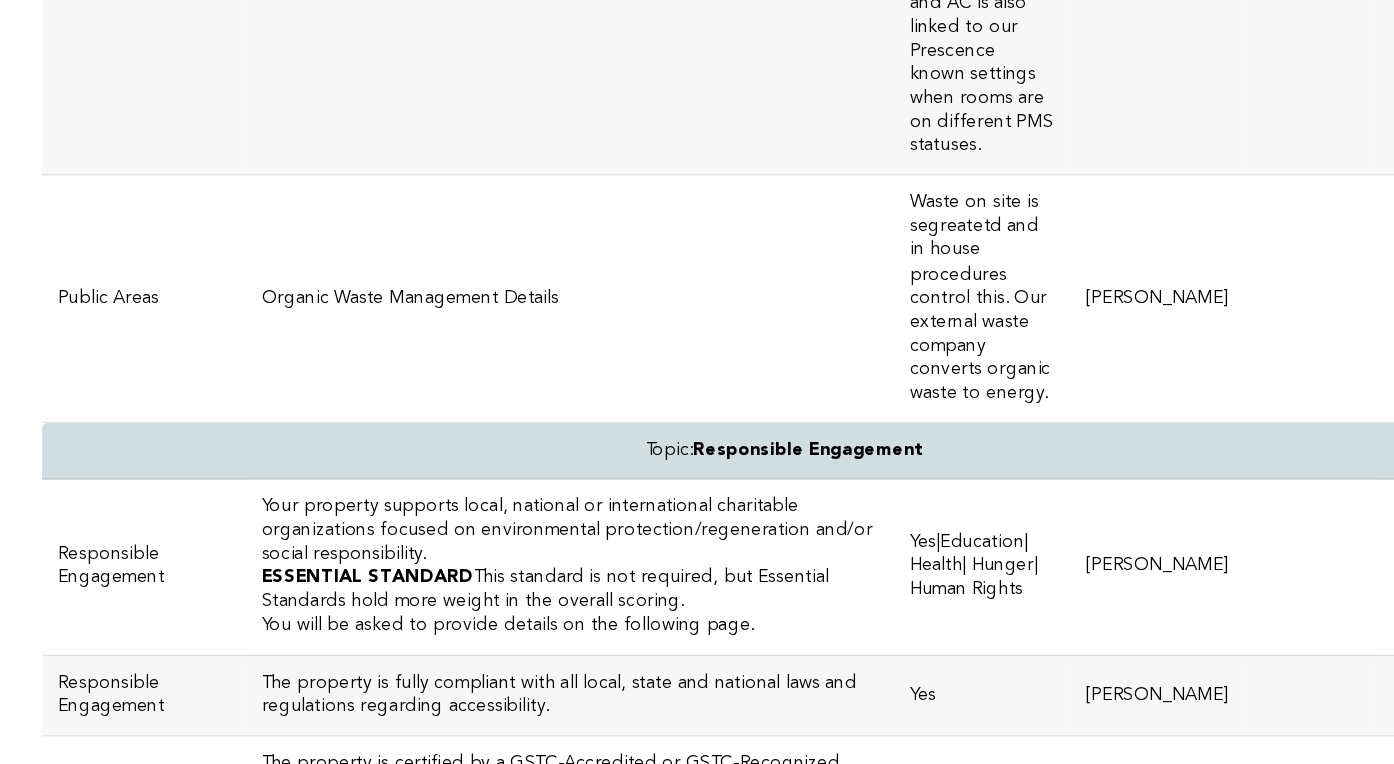 scroll, scrollTop: 5744, scrollLeft: 0, axis: vertical 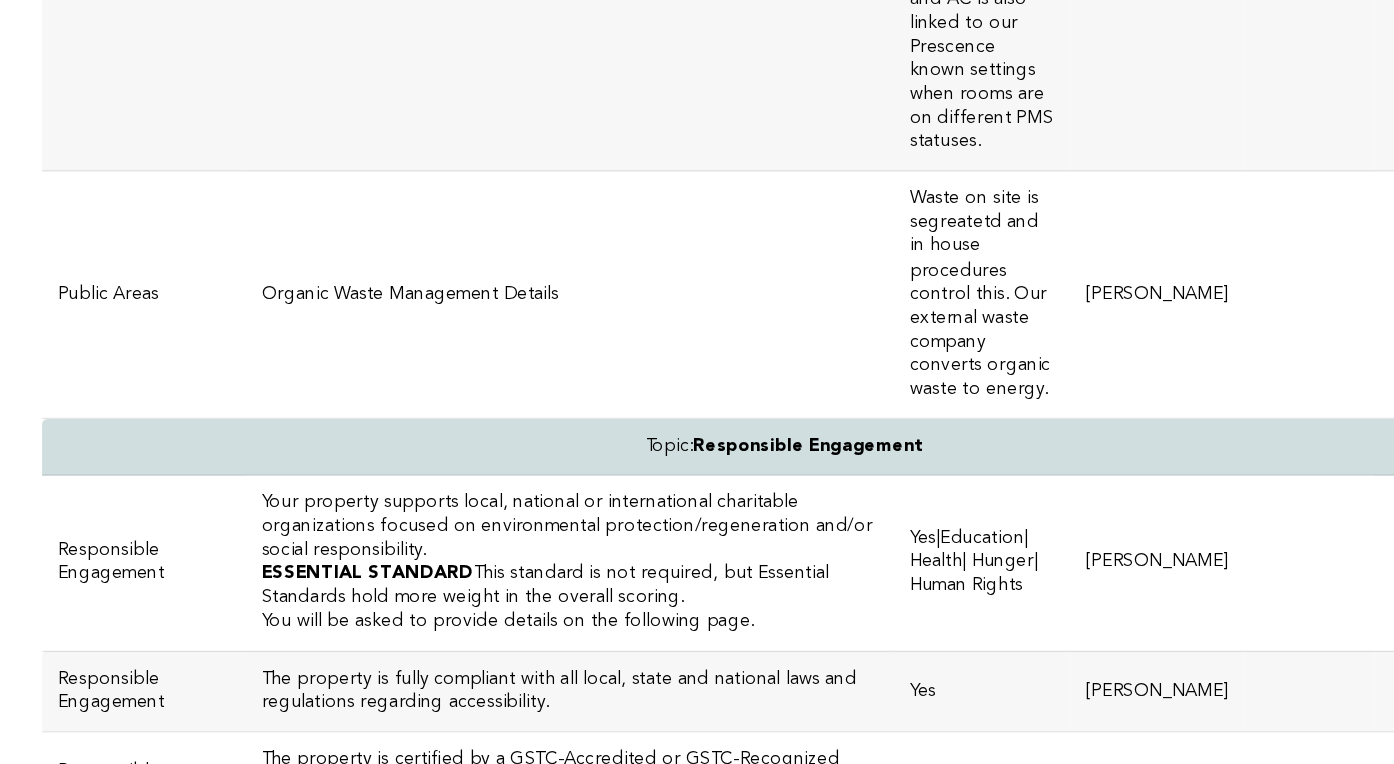 click on "Responsible Hospitality programs and information are included on the hotel website and on any distribution channel site." at bounding box center (534, -146) 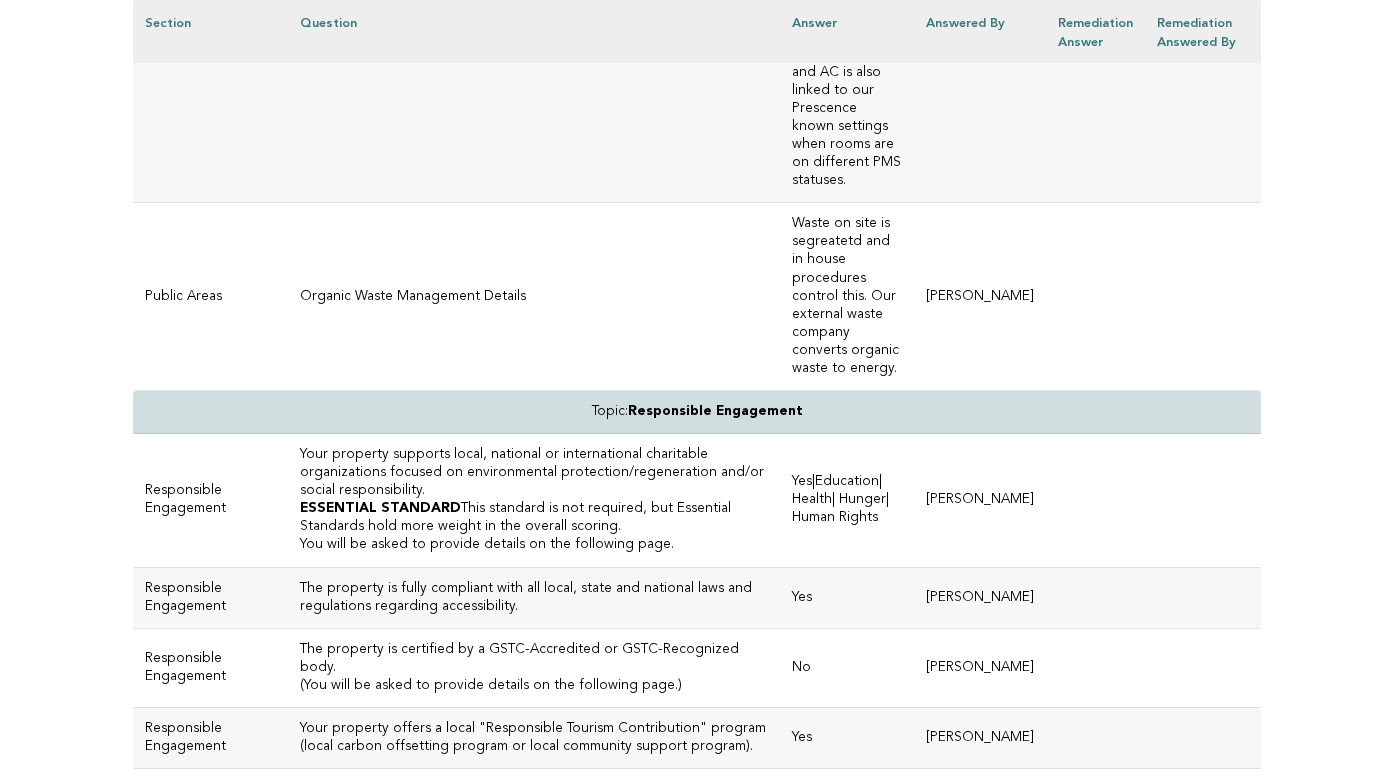 scroll, scrollTop: 5855, scrollLeft: 0, axis: vertical 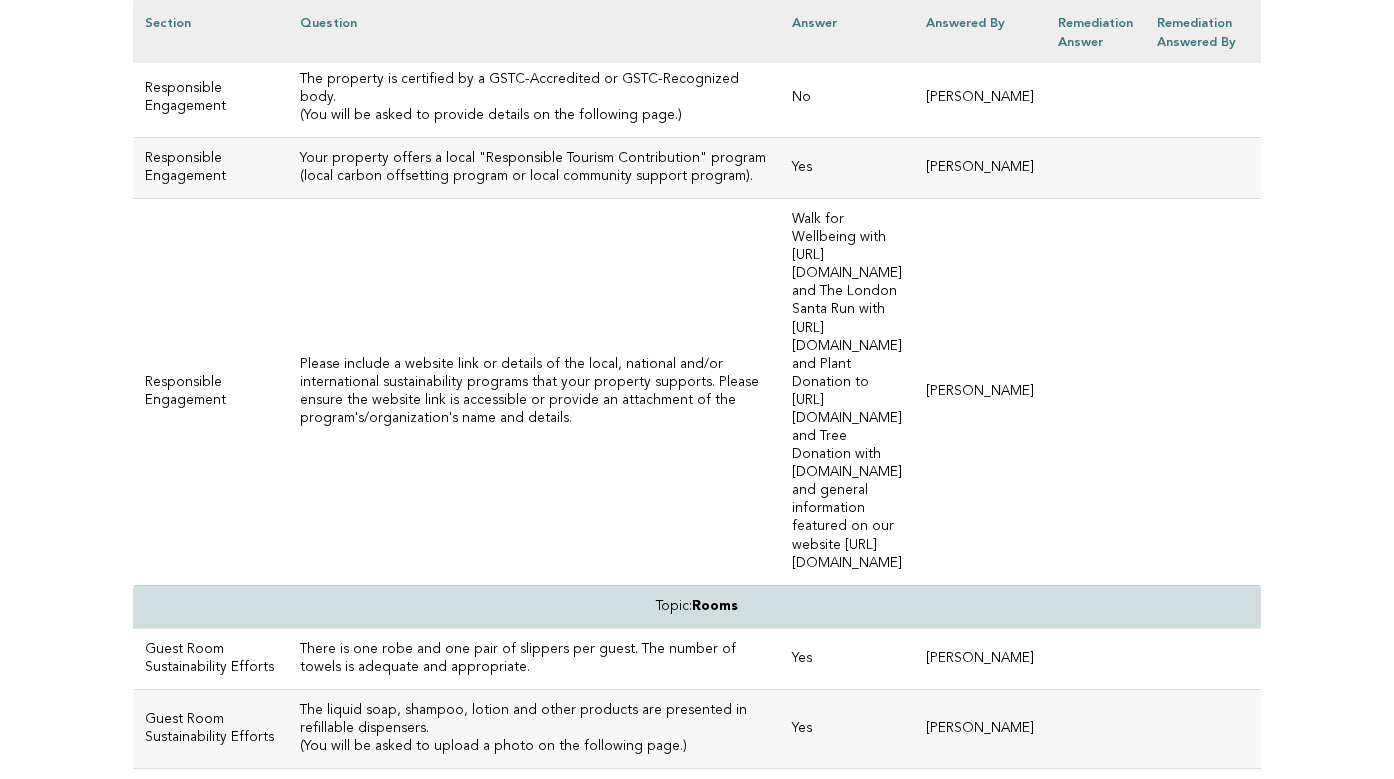 click on "Your property supports local, national or international charitable organizations focused on environmental protection/regeneration and/or social responsibility." at bounding box center (534, -97) 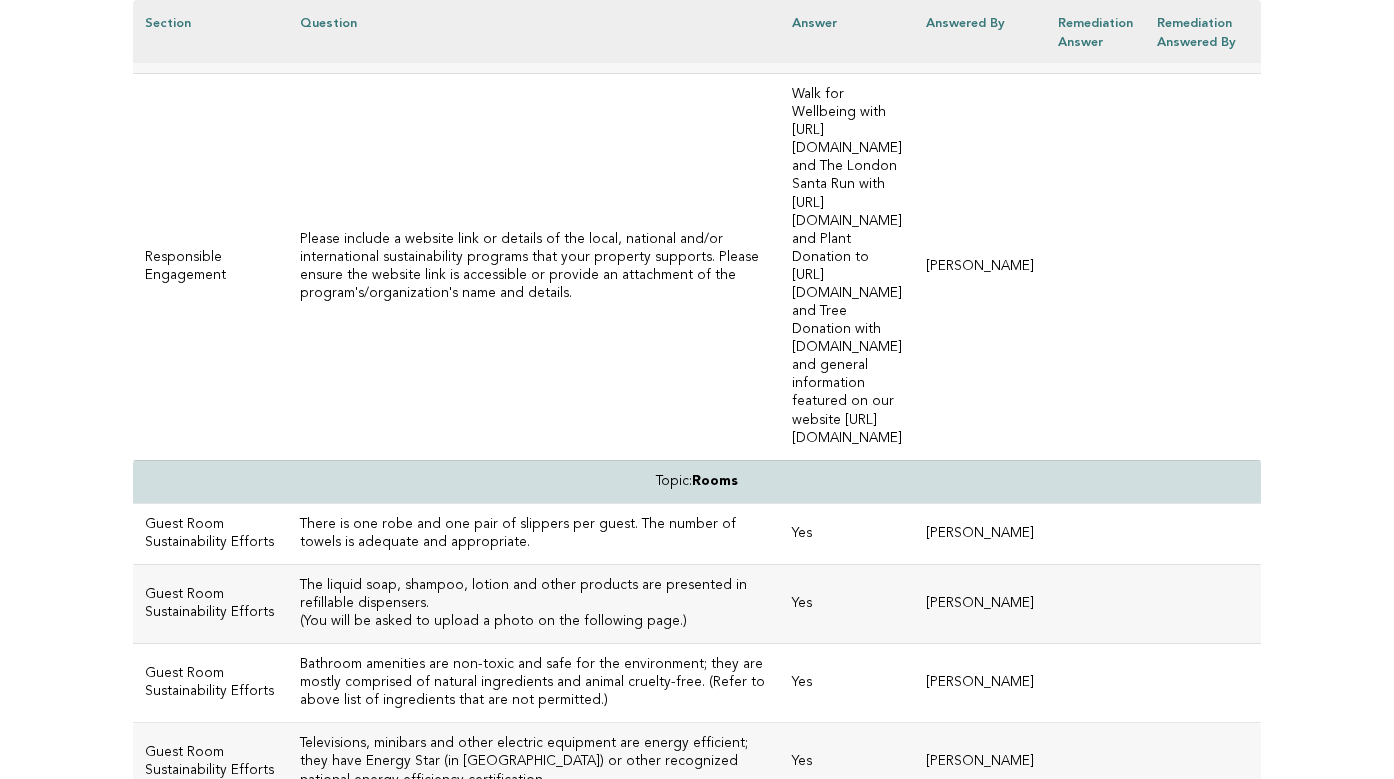 scroll, scrollTop: 6563, scrollLeft: 0, axis: vertical 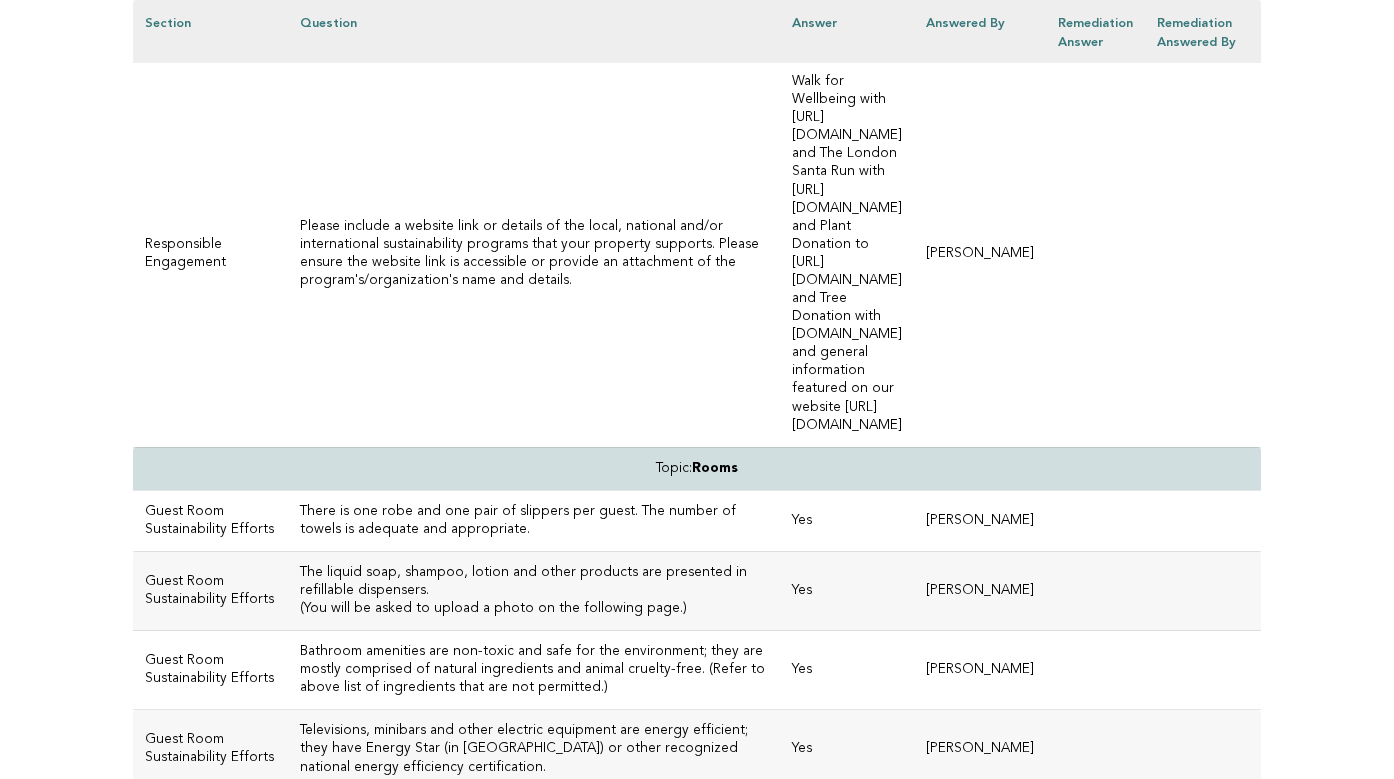 click on "The property is fully compliant with all local, state and national laws and regulations regarding accessibility." at bounding box center [534, -110] 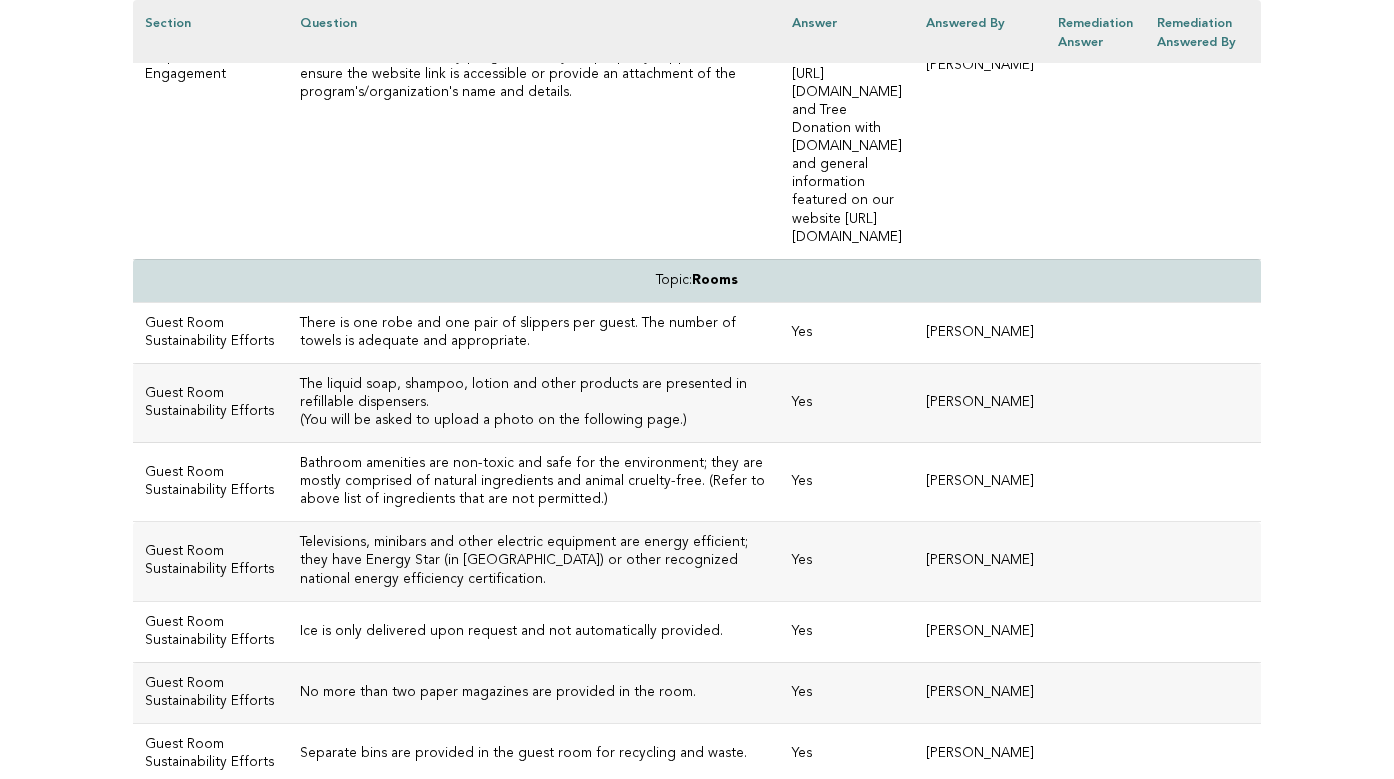scroll, scrollTop: 6760, scrollLeft: 0, axis: vertical 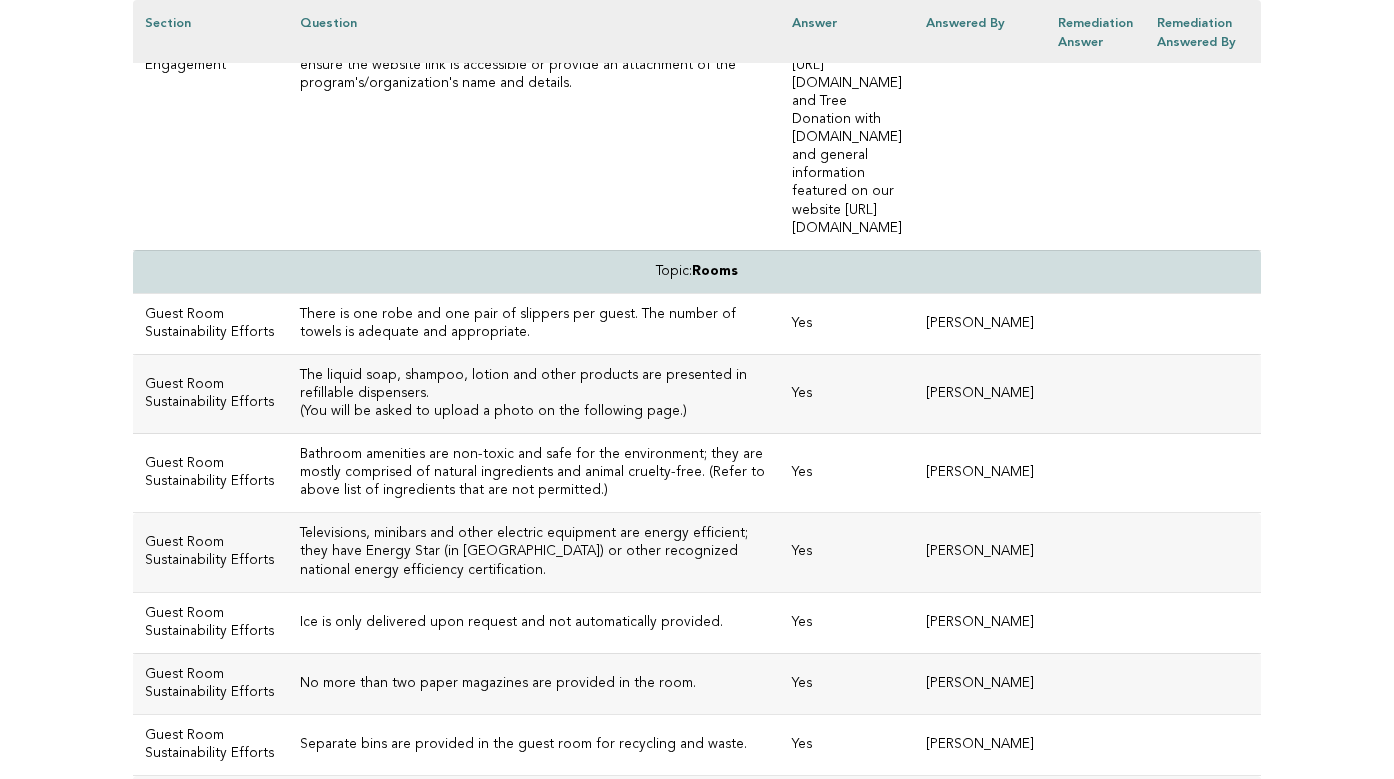 drag, startPoint x: 393, startPoint y: 177, endPoint x: 270, endPoint y: 136, distance: 129.65338 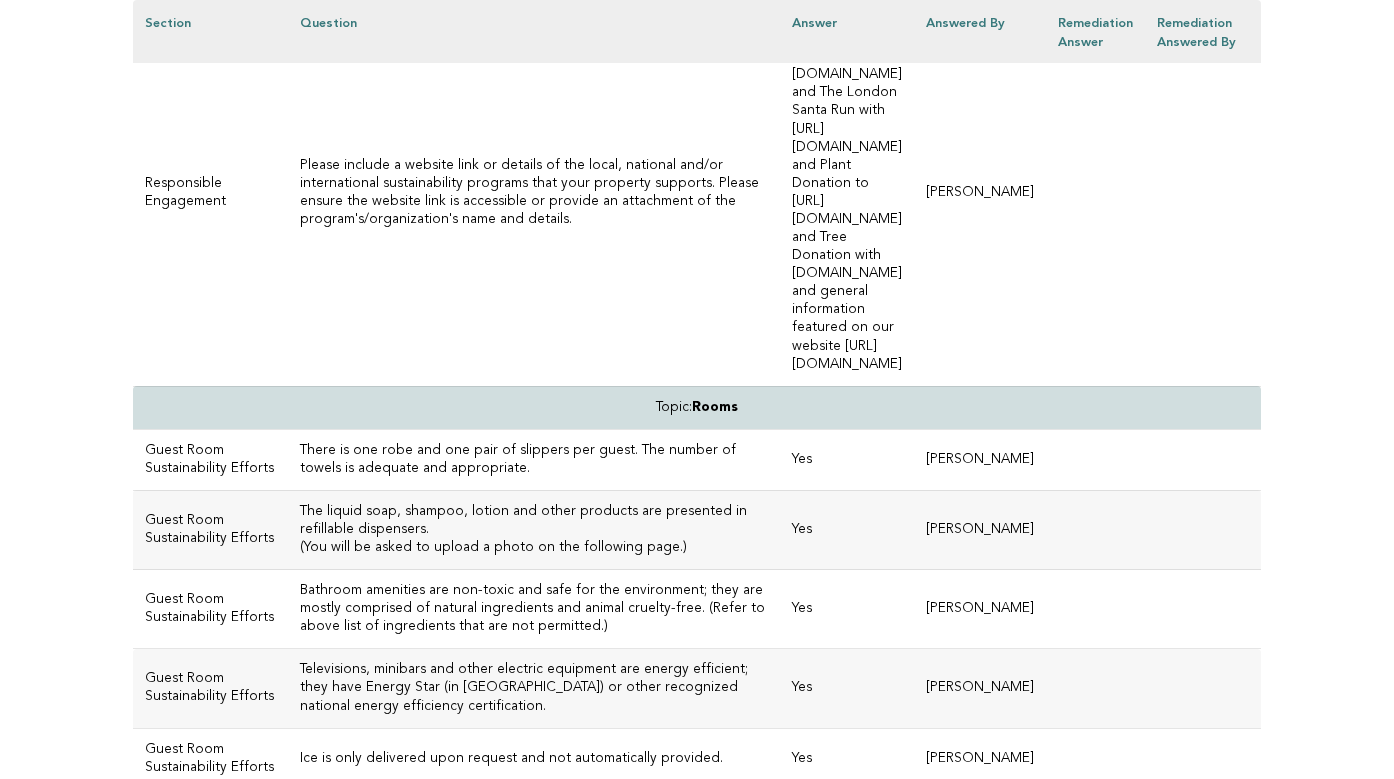 scroll, scrollTop: 6626, scrollLeft: 0, axis: vertical 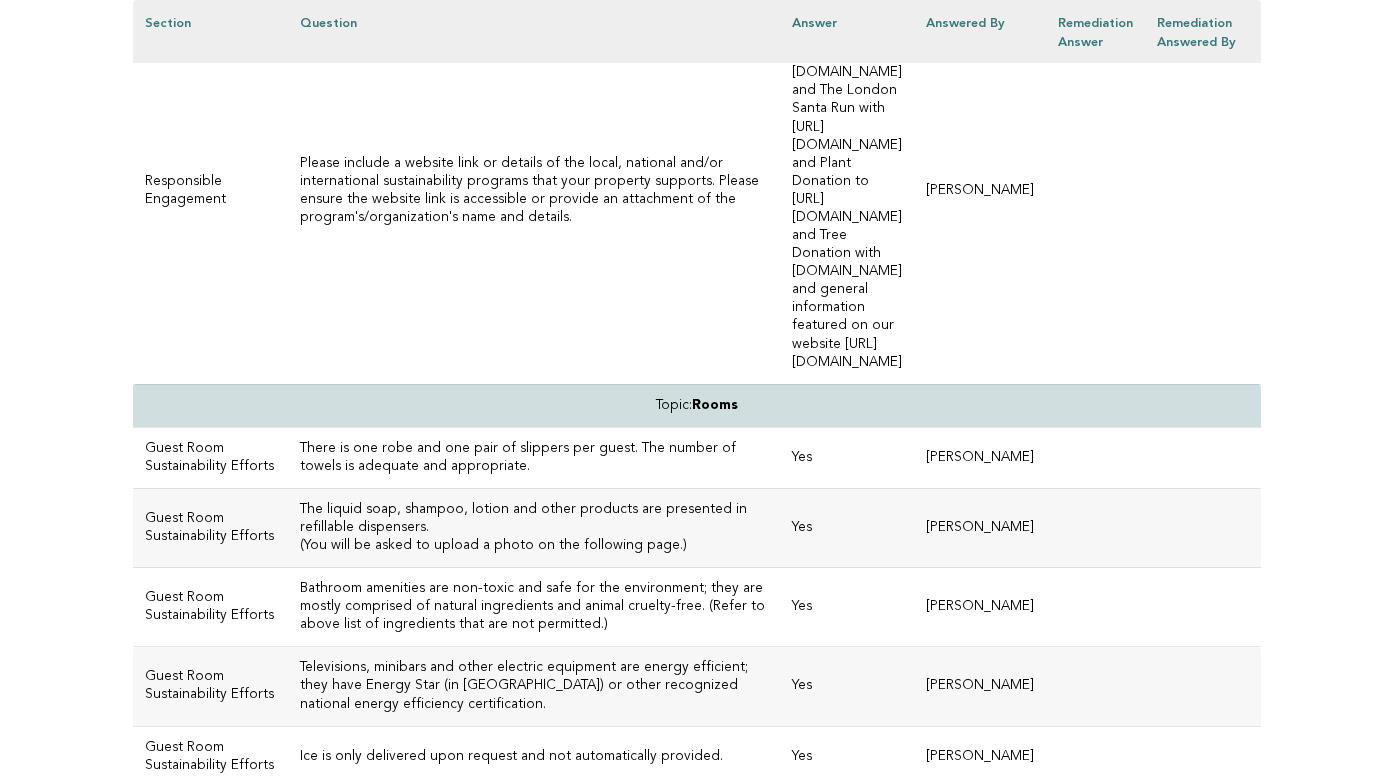 click on "Walk for Wellbeing with [URL][DOMAIN_NAME] and The London Santa Run with [URL][DOMAIN_NAME] and Plant Donation to [URL][DOMAIN_NAME] and Tree Donation with [DOMAIN_NAME] and general information featured on our website [URL][DOMAIN_NAME]" at bounding box center [847, 191] 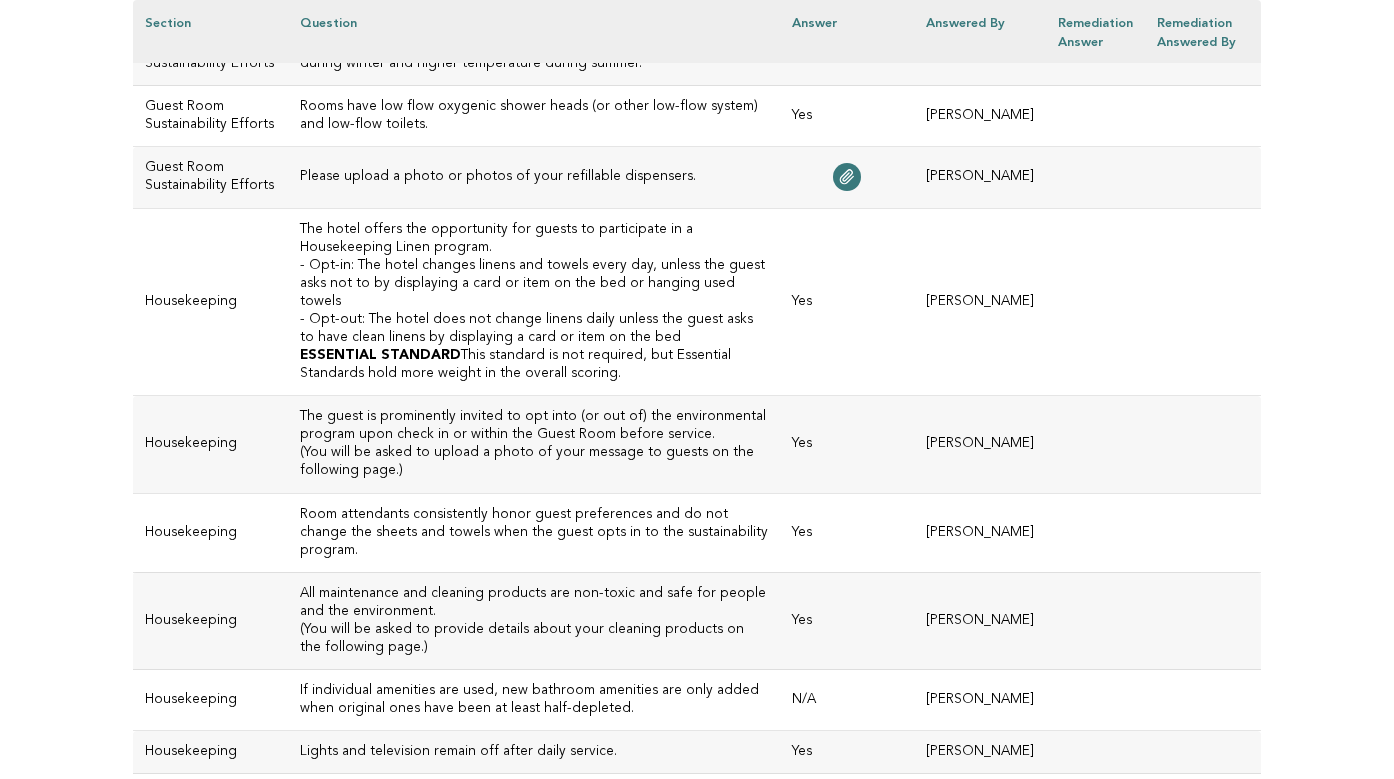 scroll, scrollTop: 7516, scrollLeft: 0, axis: vertical 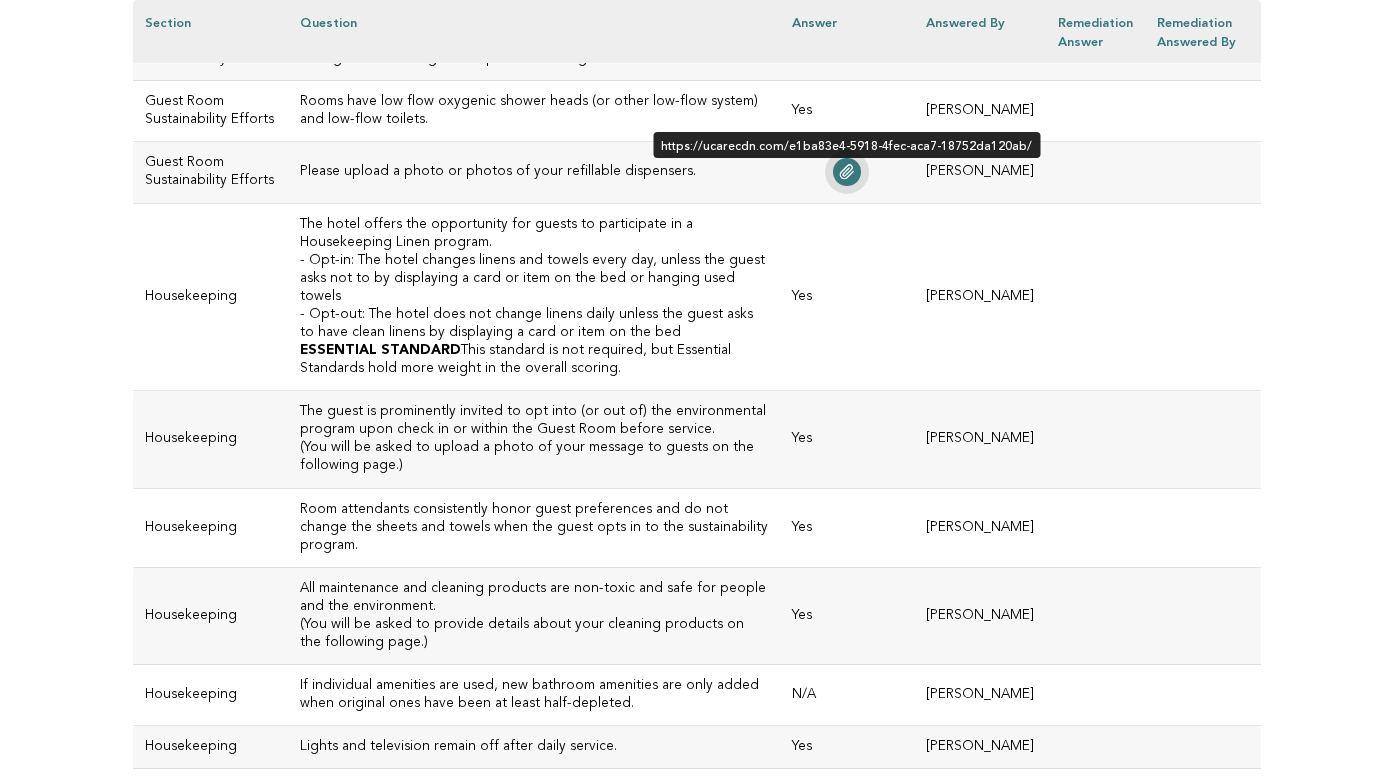 click 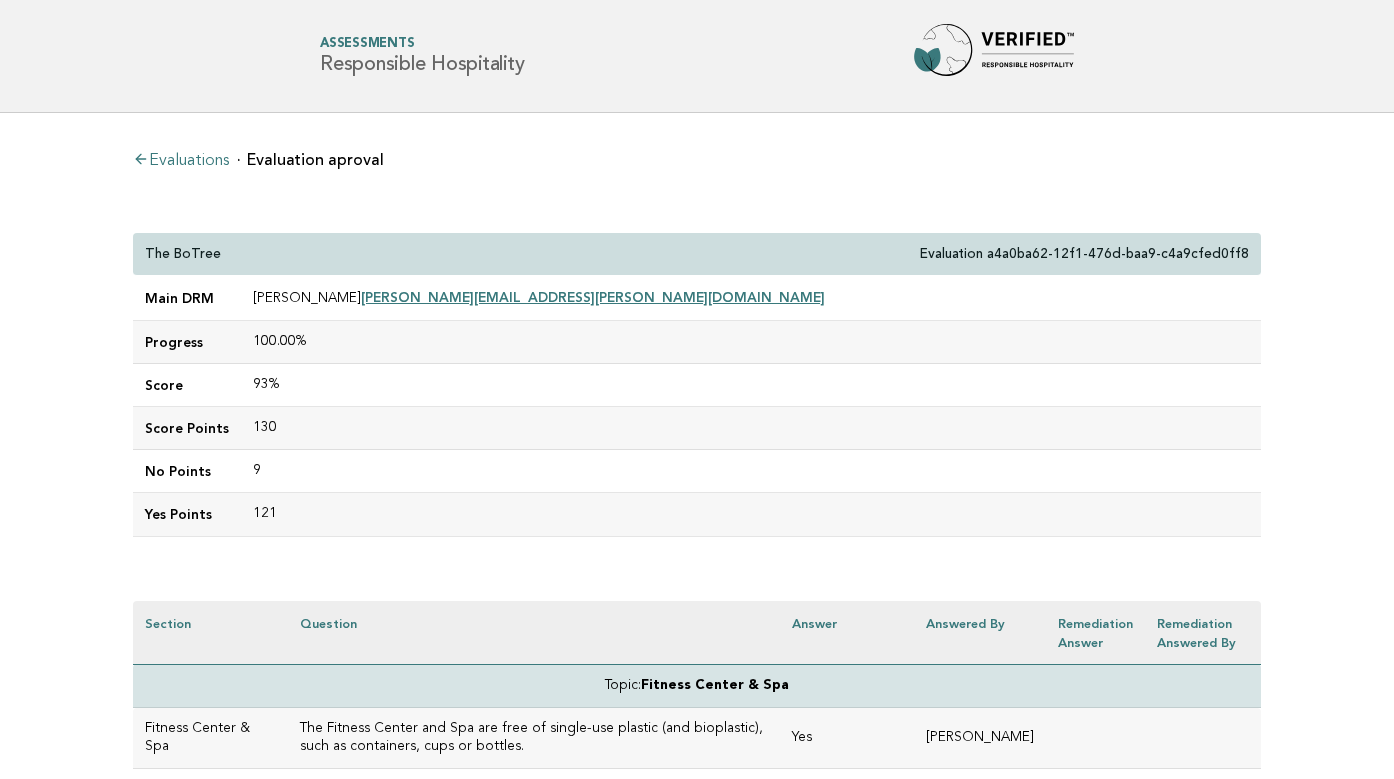 scroll, scrollTop: 0, scrollLeft: 0, axis: both 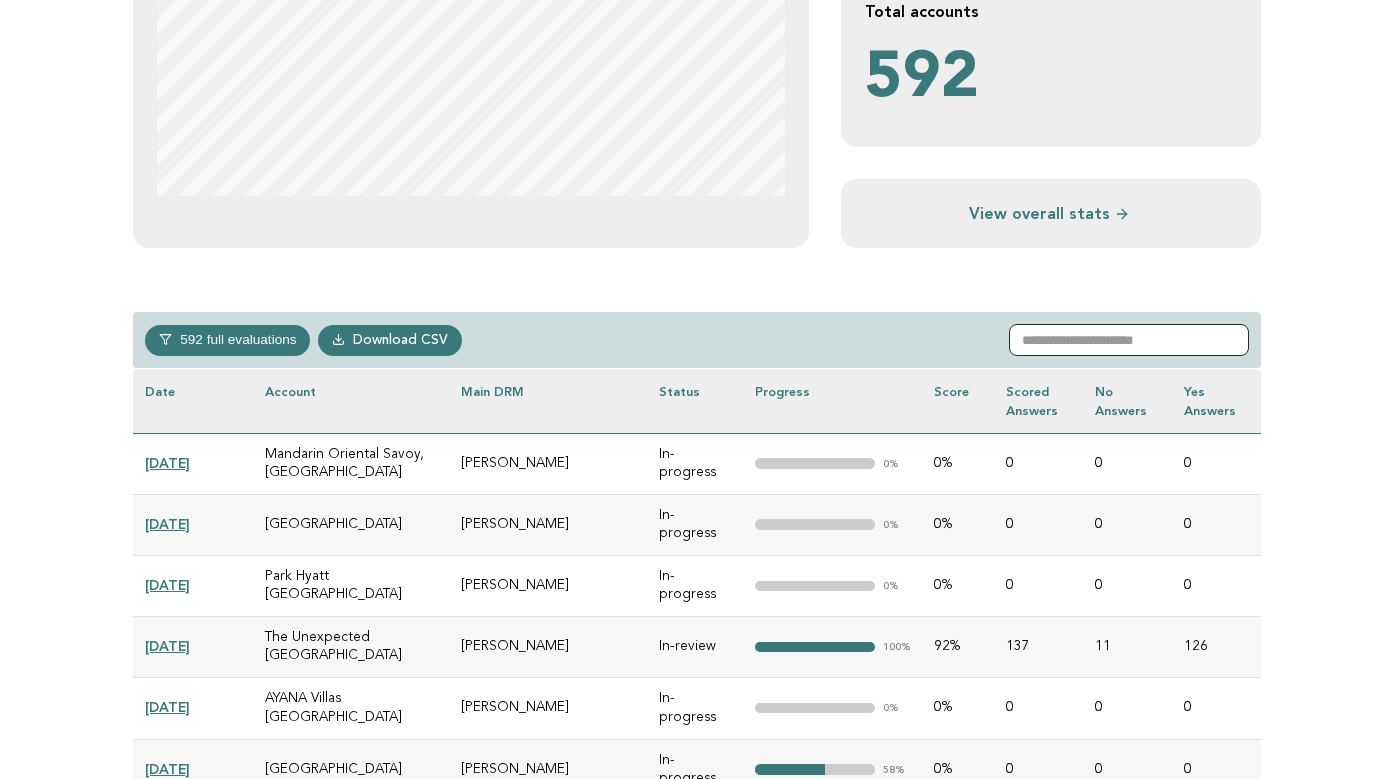 click at bounding box center [1129, 340] 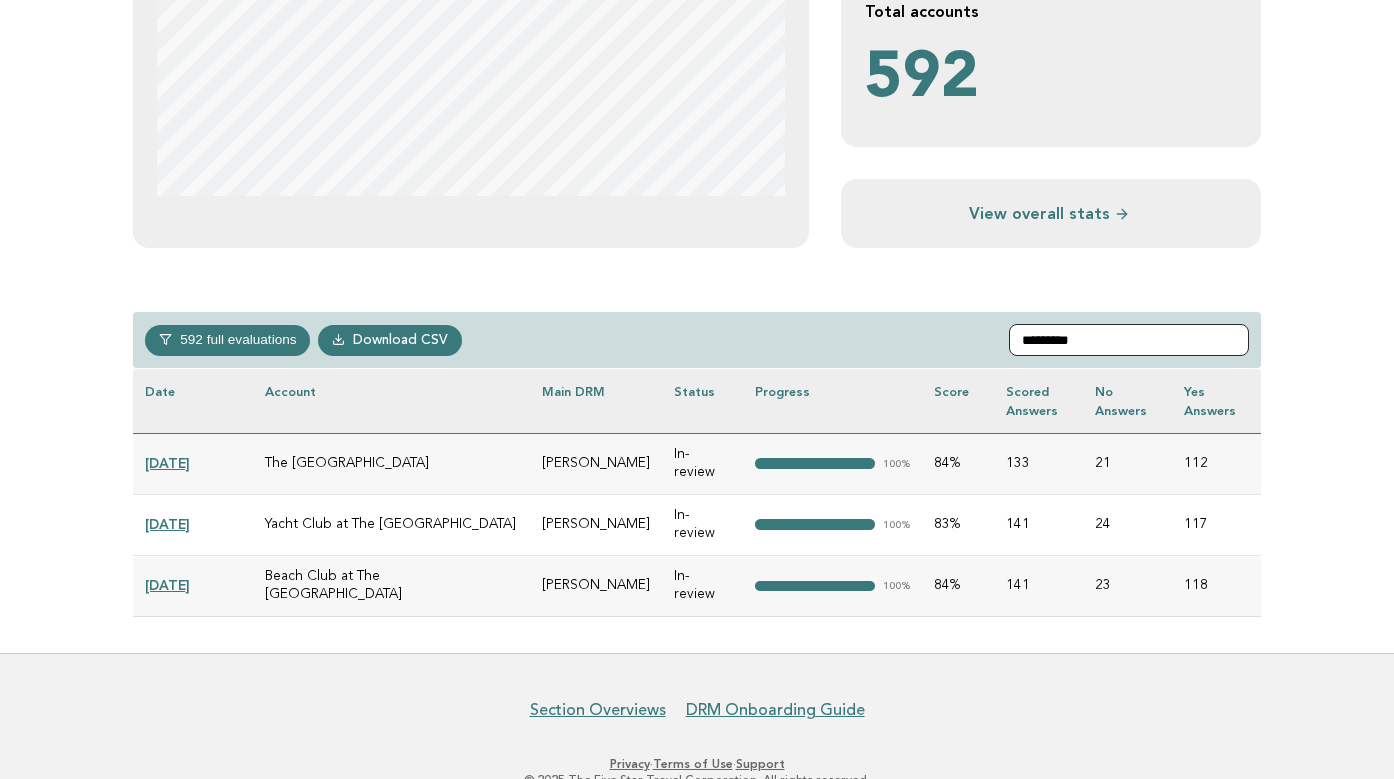 scroll, scrollTop: 506, scrollLeft: 0, axis: vertical 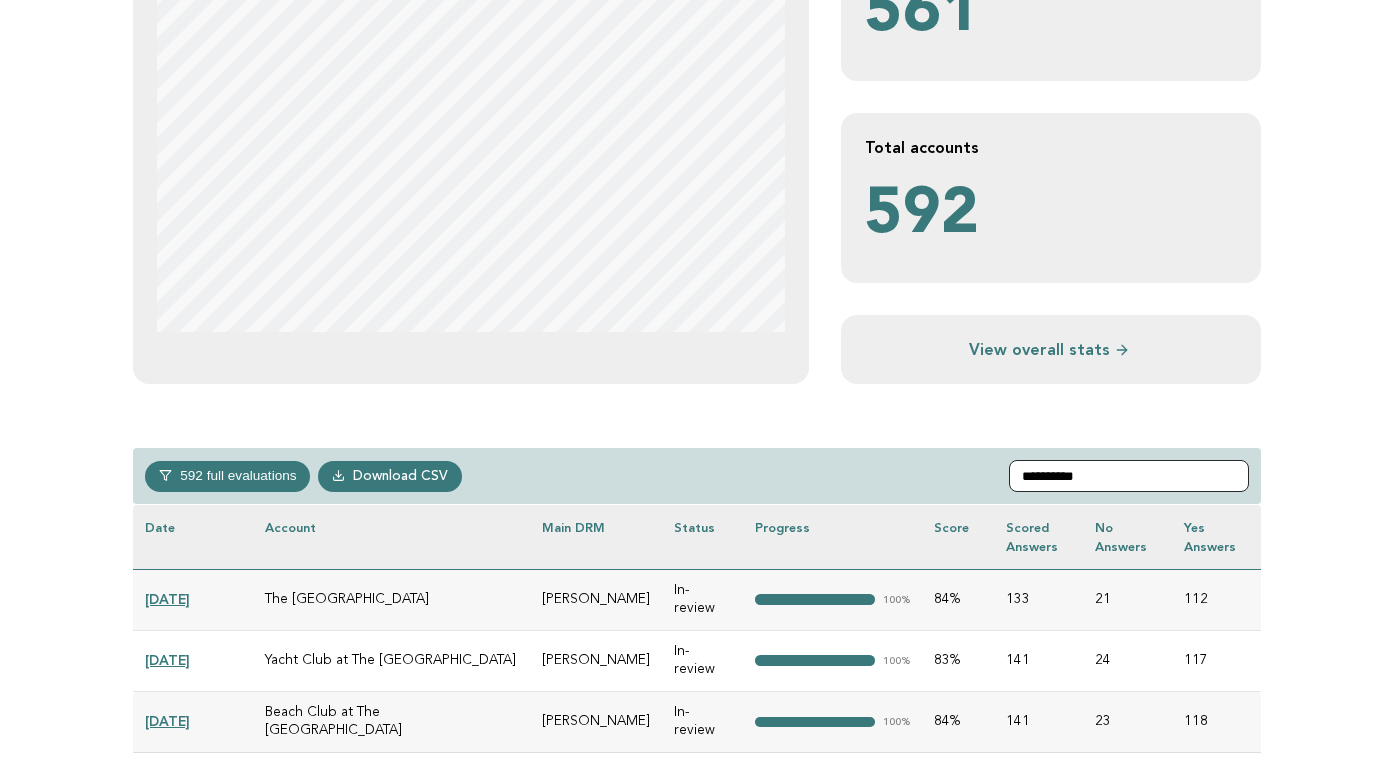 type on "**********" 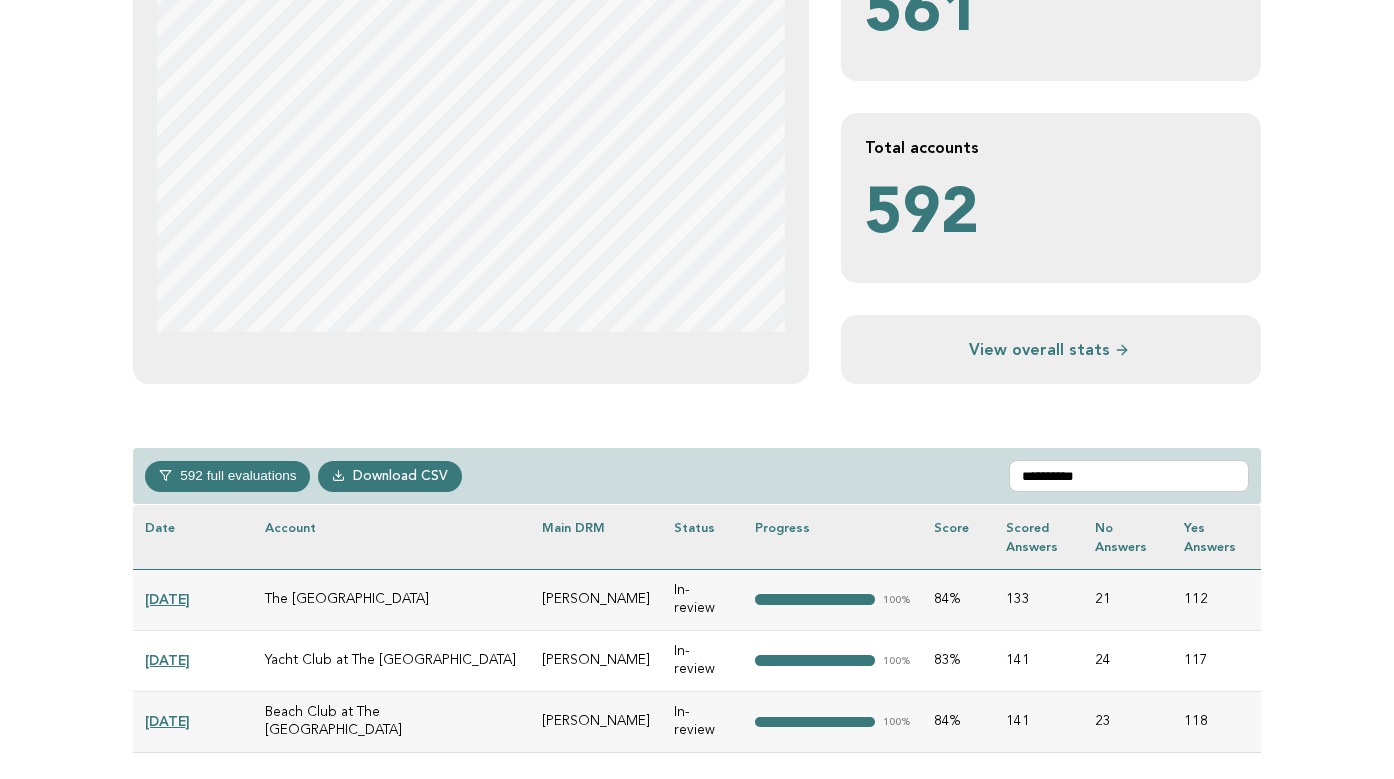 click on "2025-03-27" at bounding box center (167, 660) 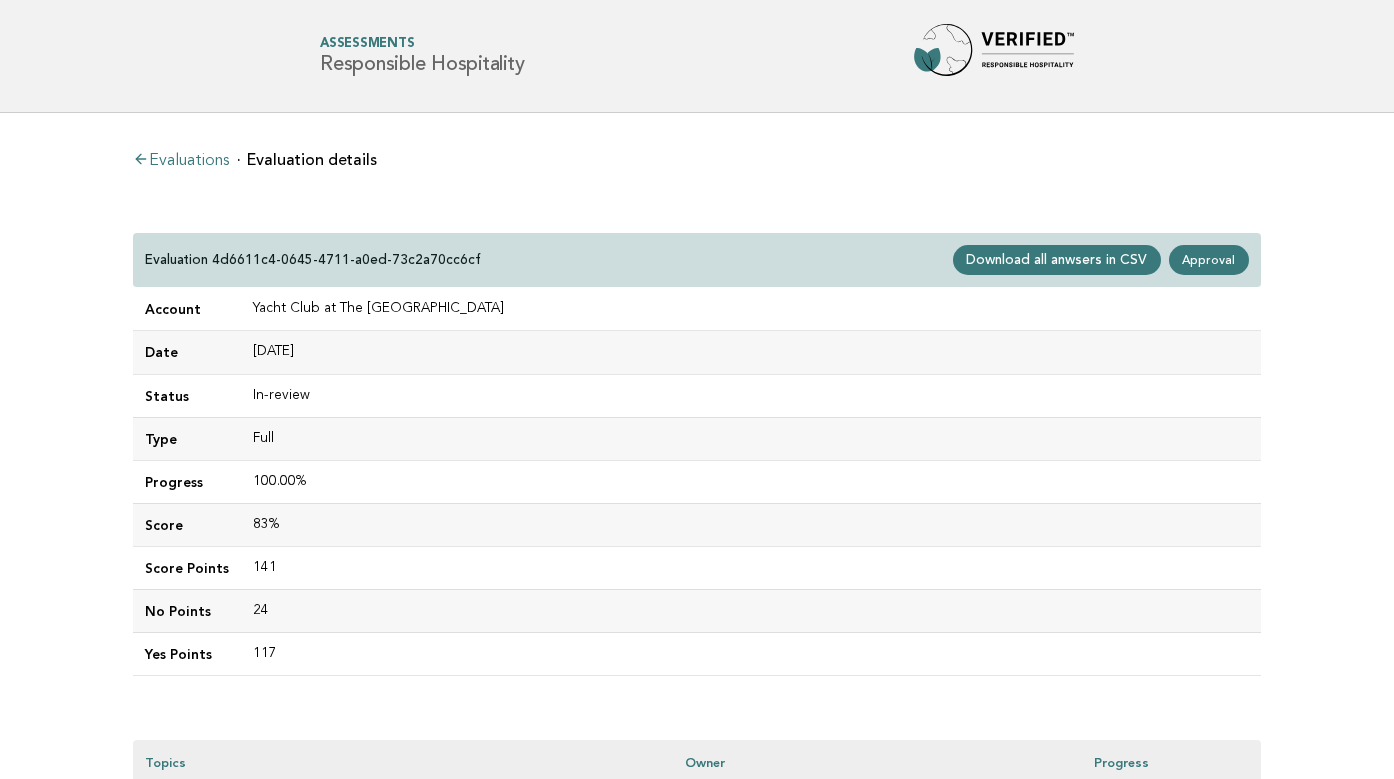 scroll, scrollTop: 0, scrollLeft: 0, axis: both 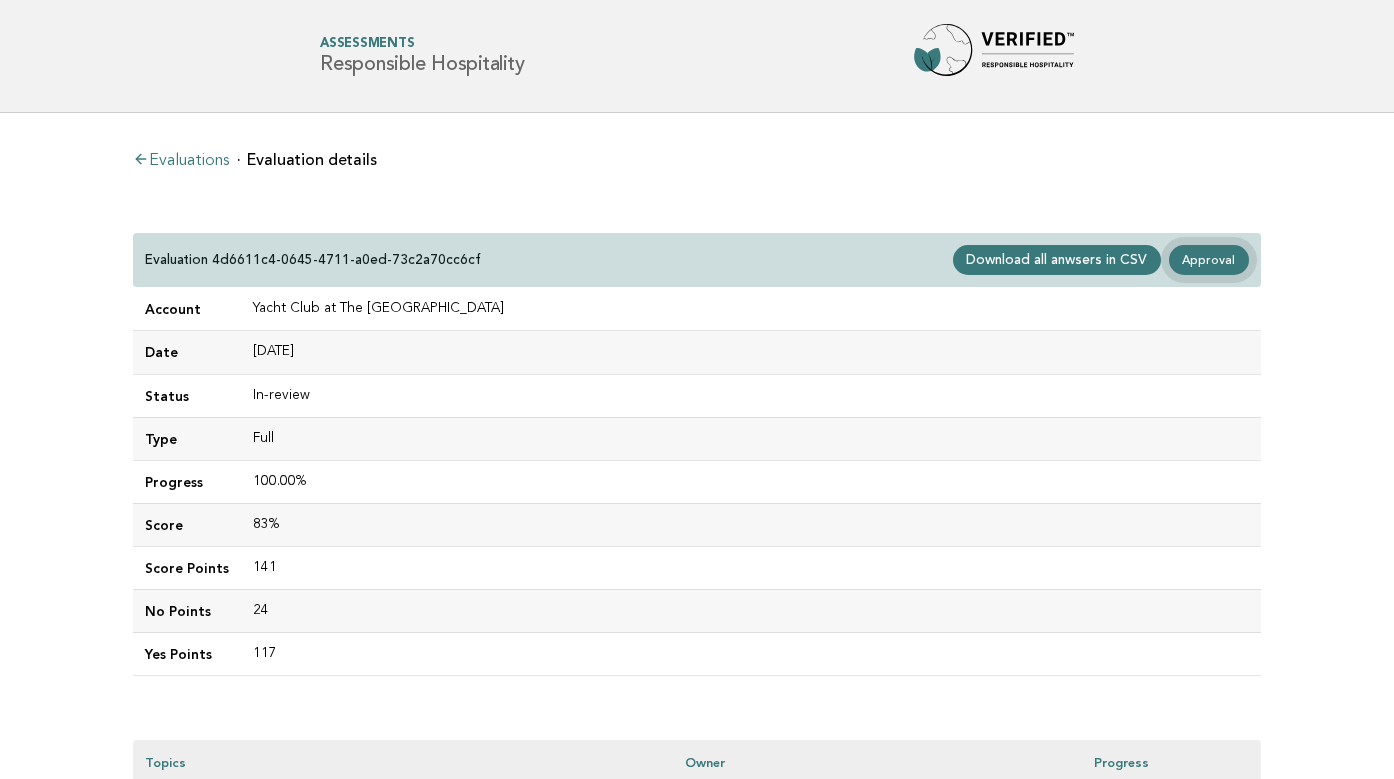 click on "Approval" at bounding box center (1209, 260) 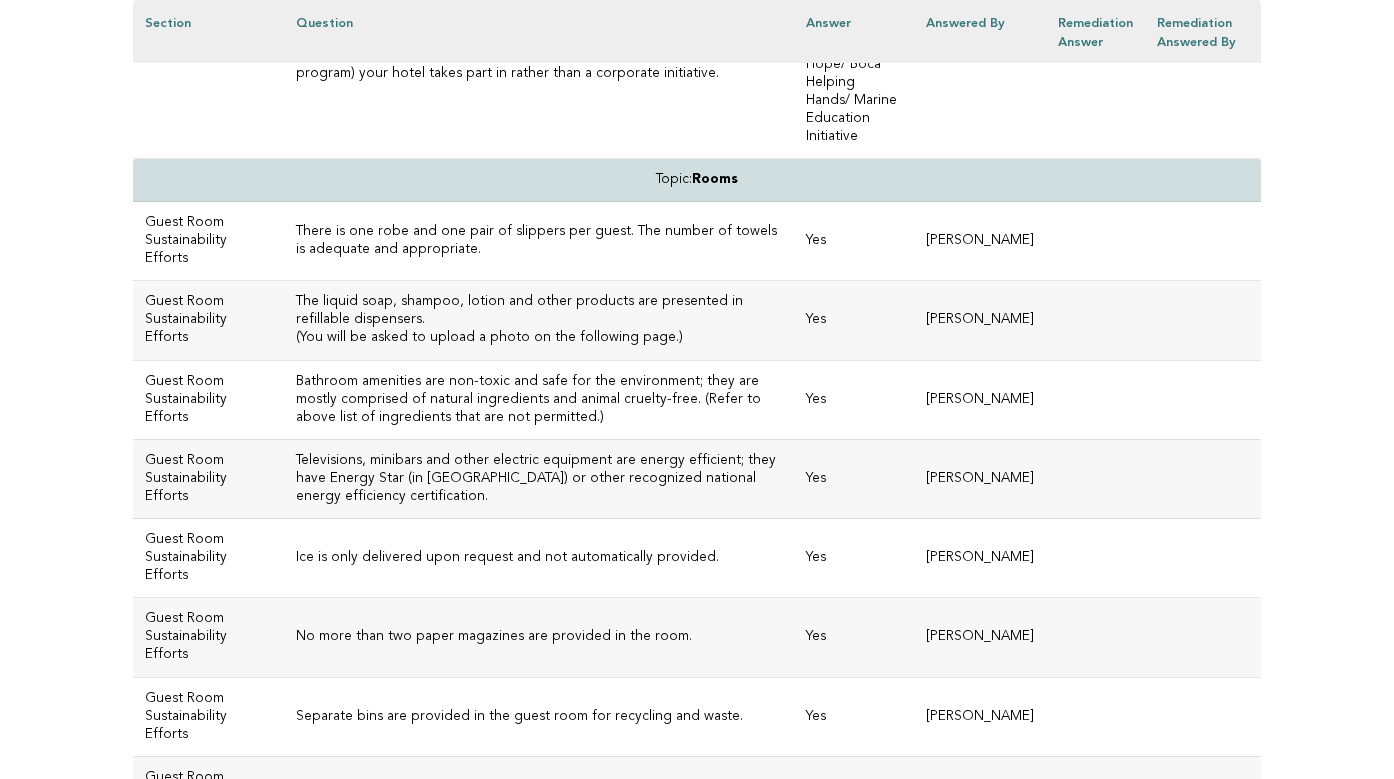 scroll, scrollTop: 7728, scrollLeft: 0, axis: vertical 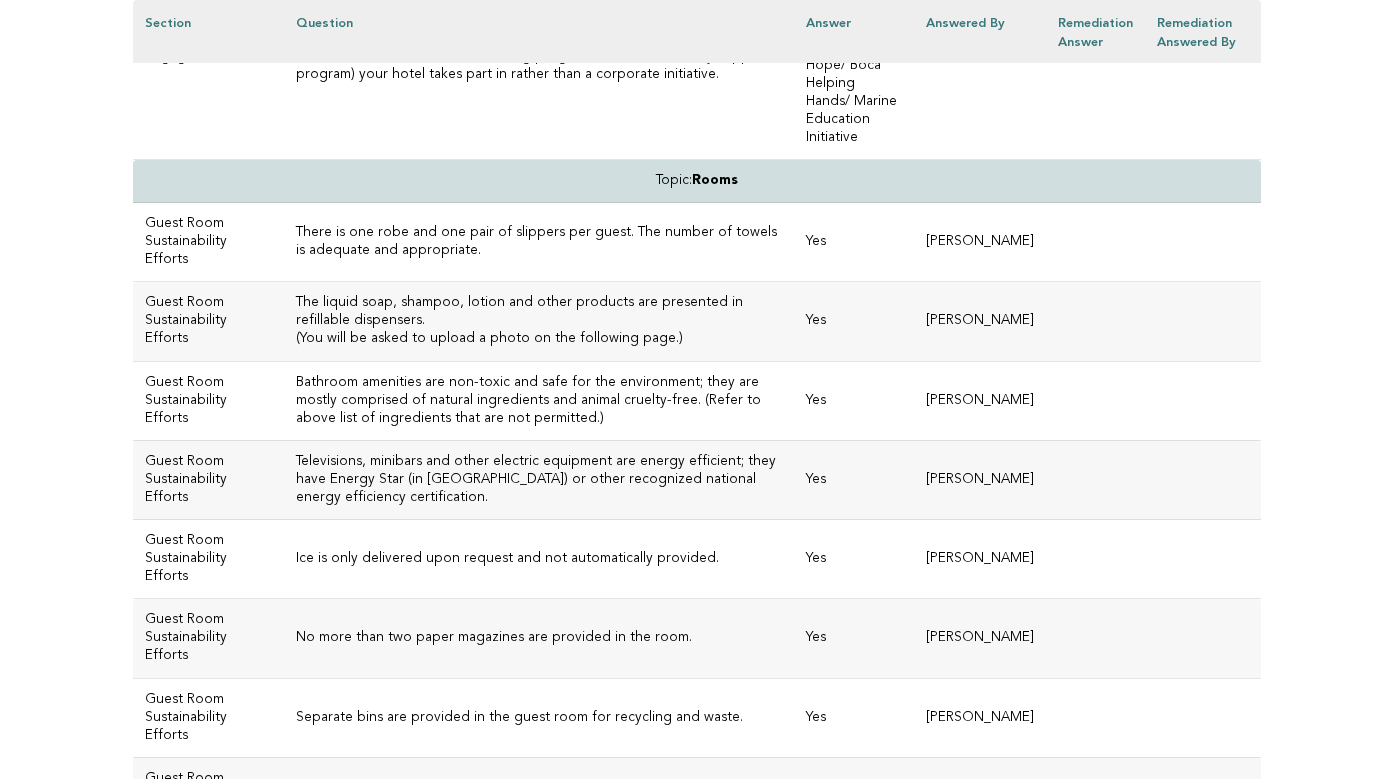 drag, startPoint x: 143, startPoint y: 317, endPoint x: 746, endPoint y: 335, distance: 603.2686 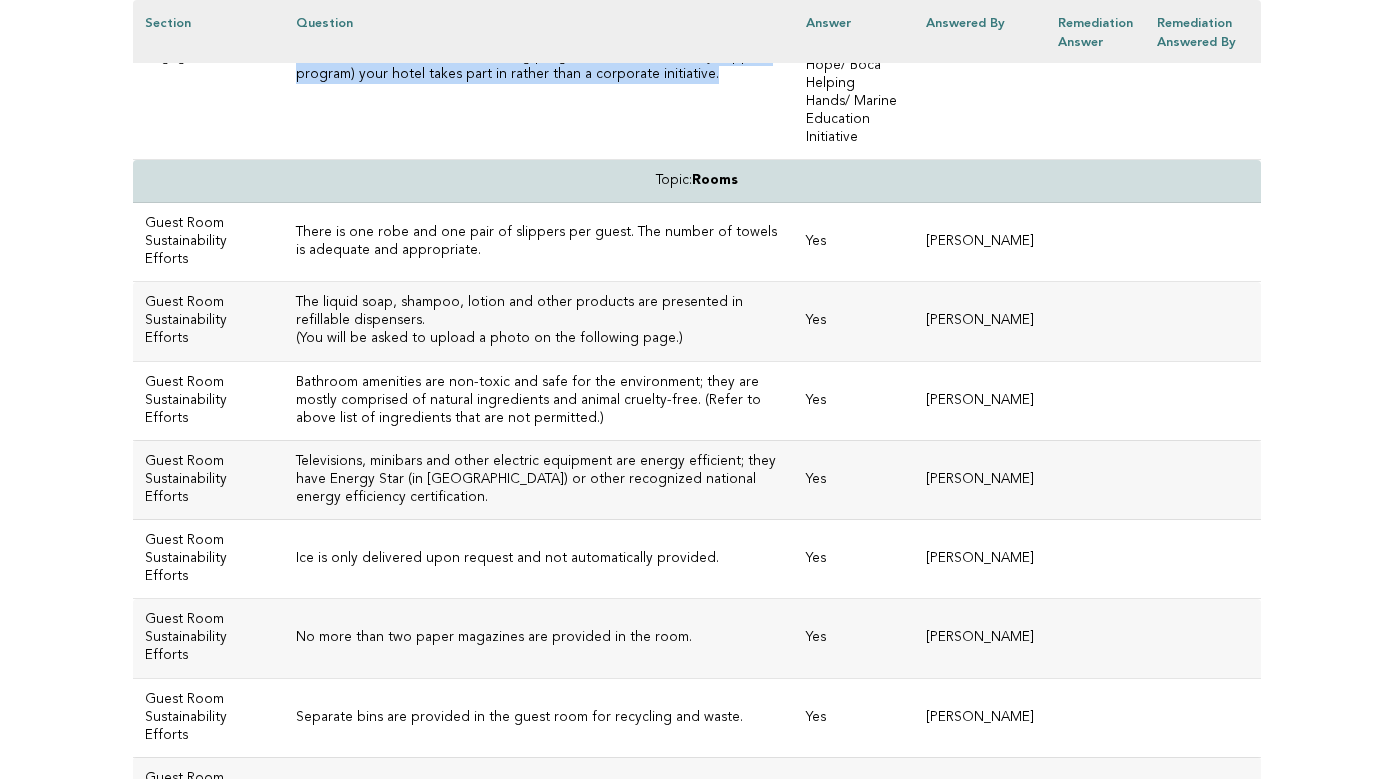 drag, startPoint x: 457, startPoint y: 557, endPoint x: 263, endPoint y: 501, distance: 201.92078 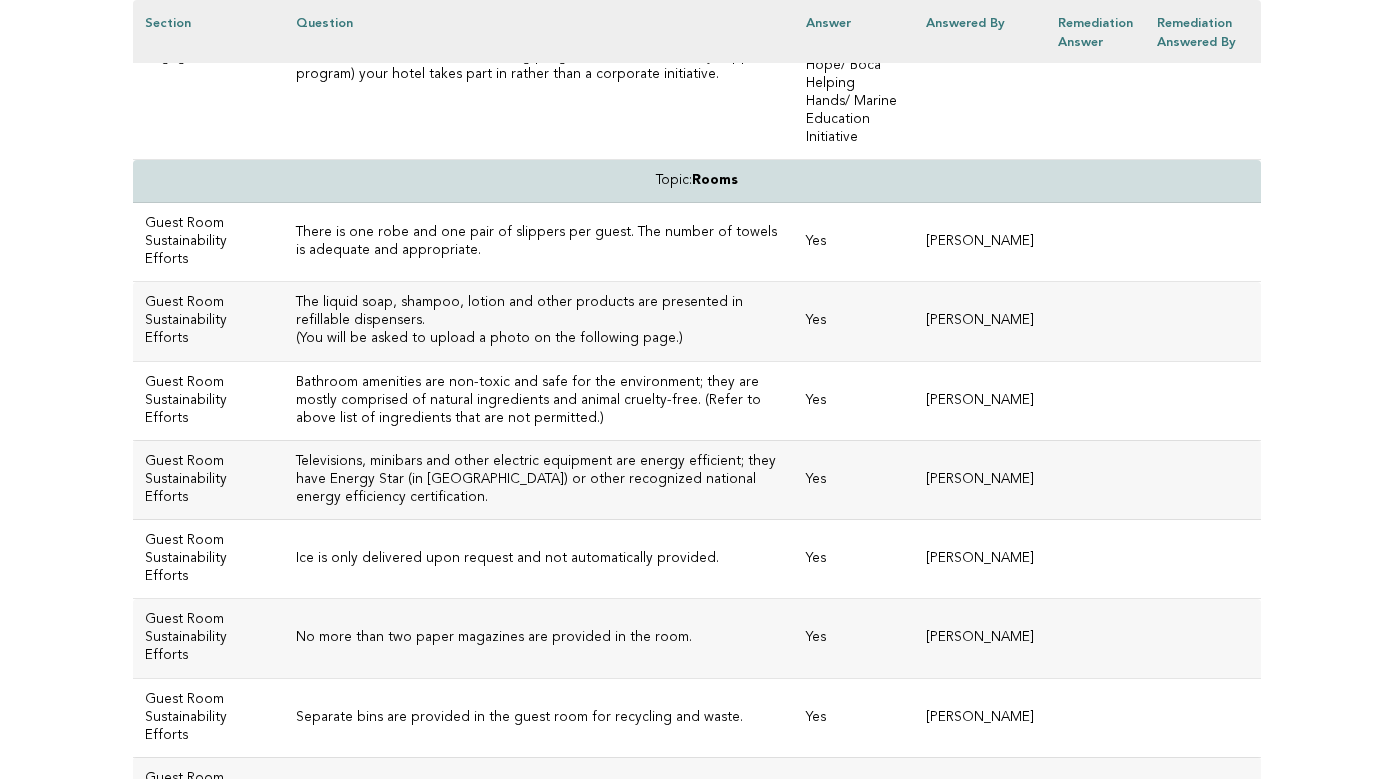 click on "Please provide details of your property's certification by a GSTC-Accredited or GSTC-Recognized body." at bounding box center (539, -149) 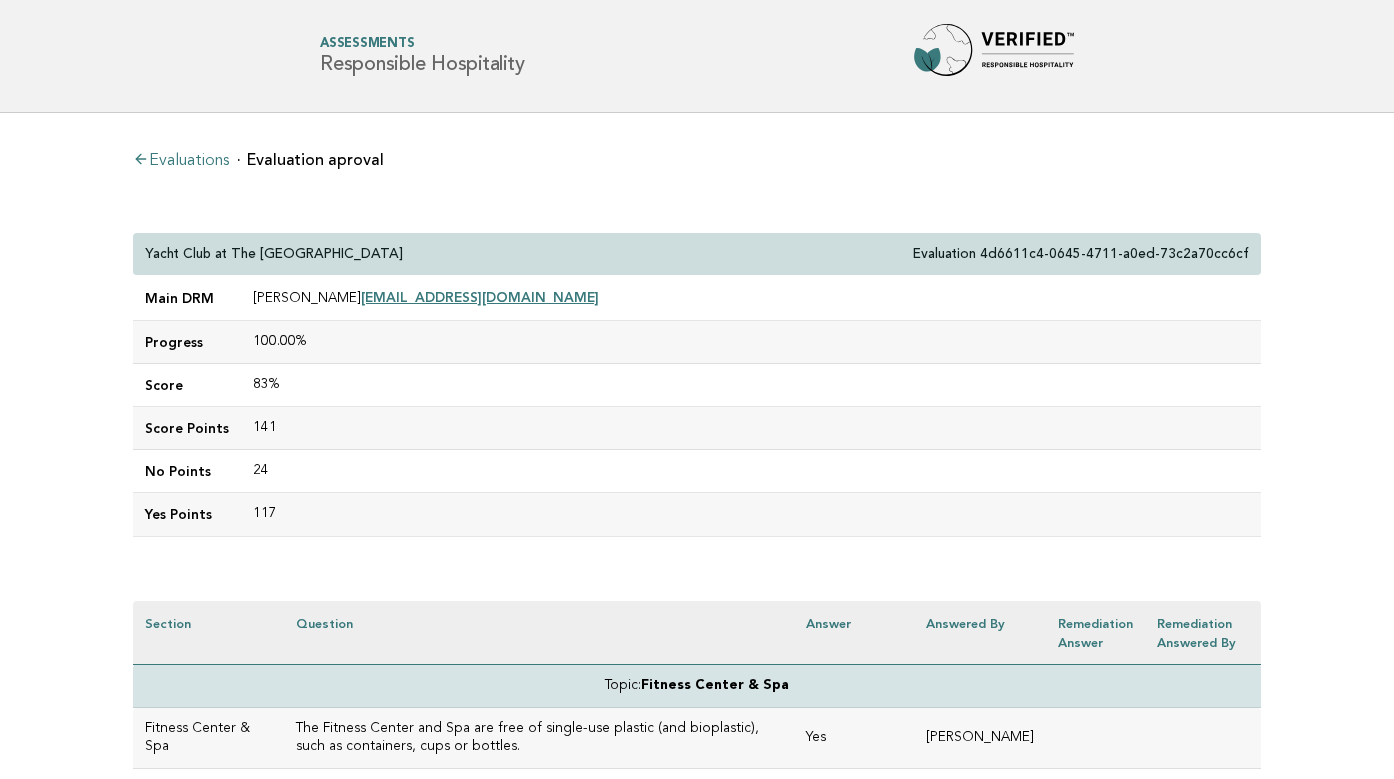 scroll, scrollTop: 0, scrollLeft: 0, axis: both 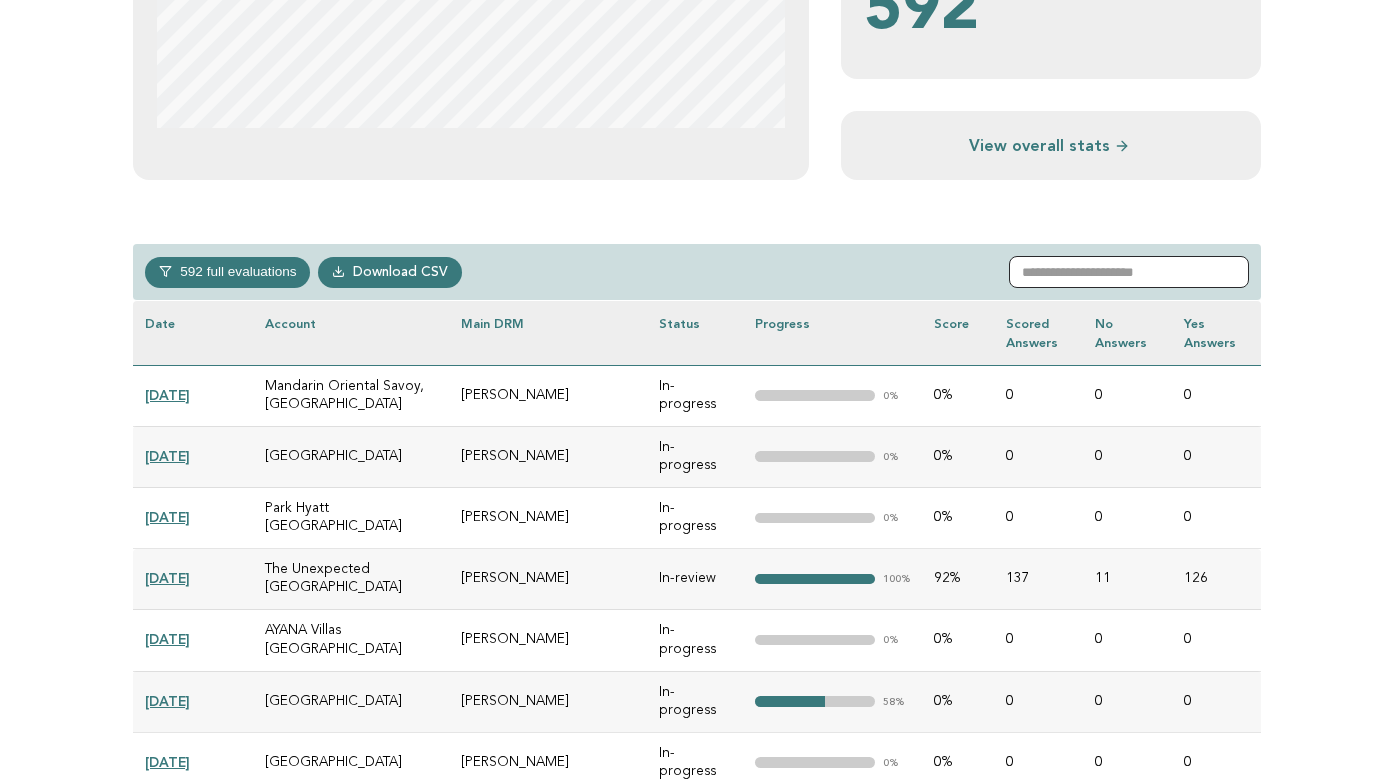 click at bounding box center (1129, 272) 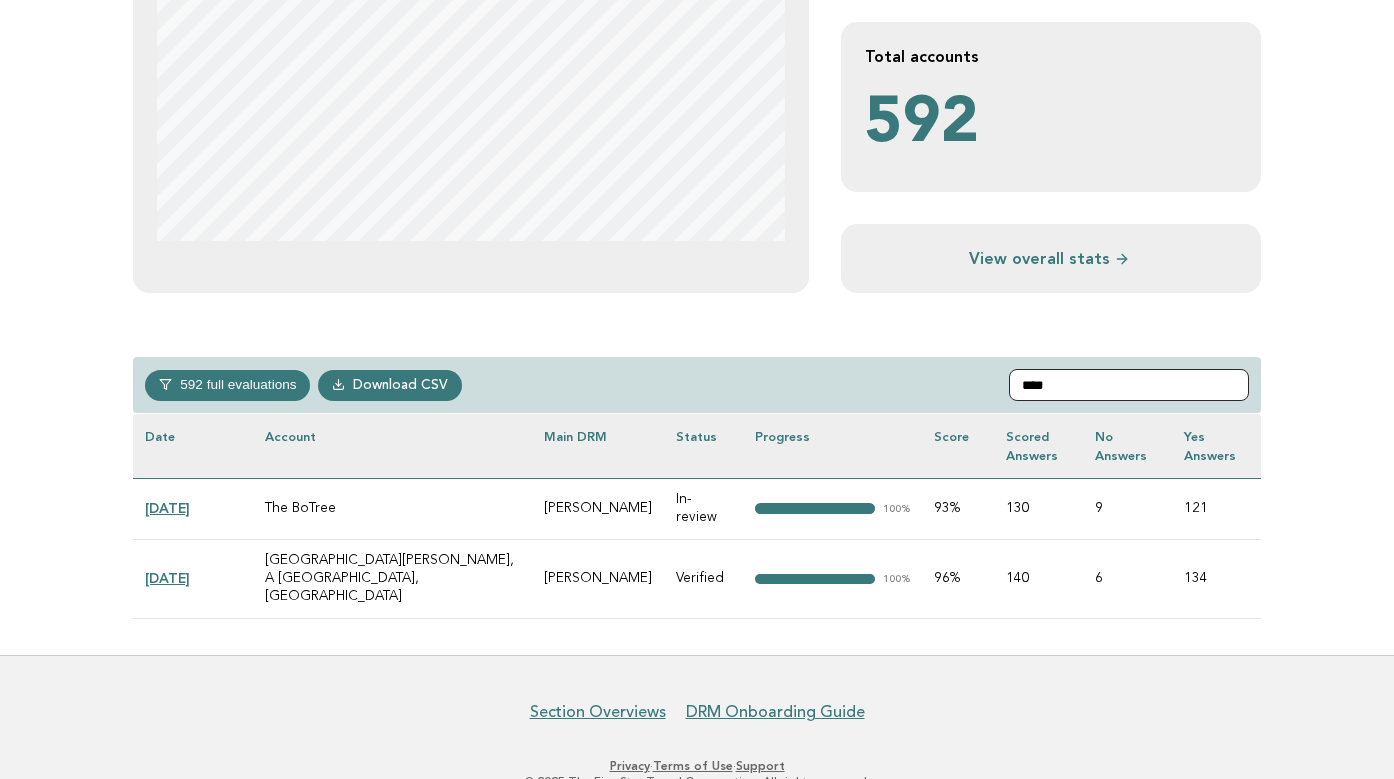 scroll, scrollTop: 552, scrollLeft: 0, axis: vertical 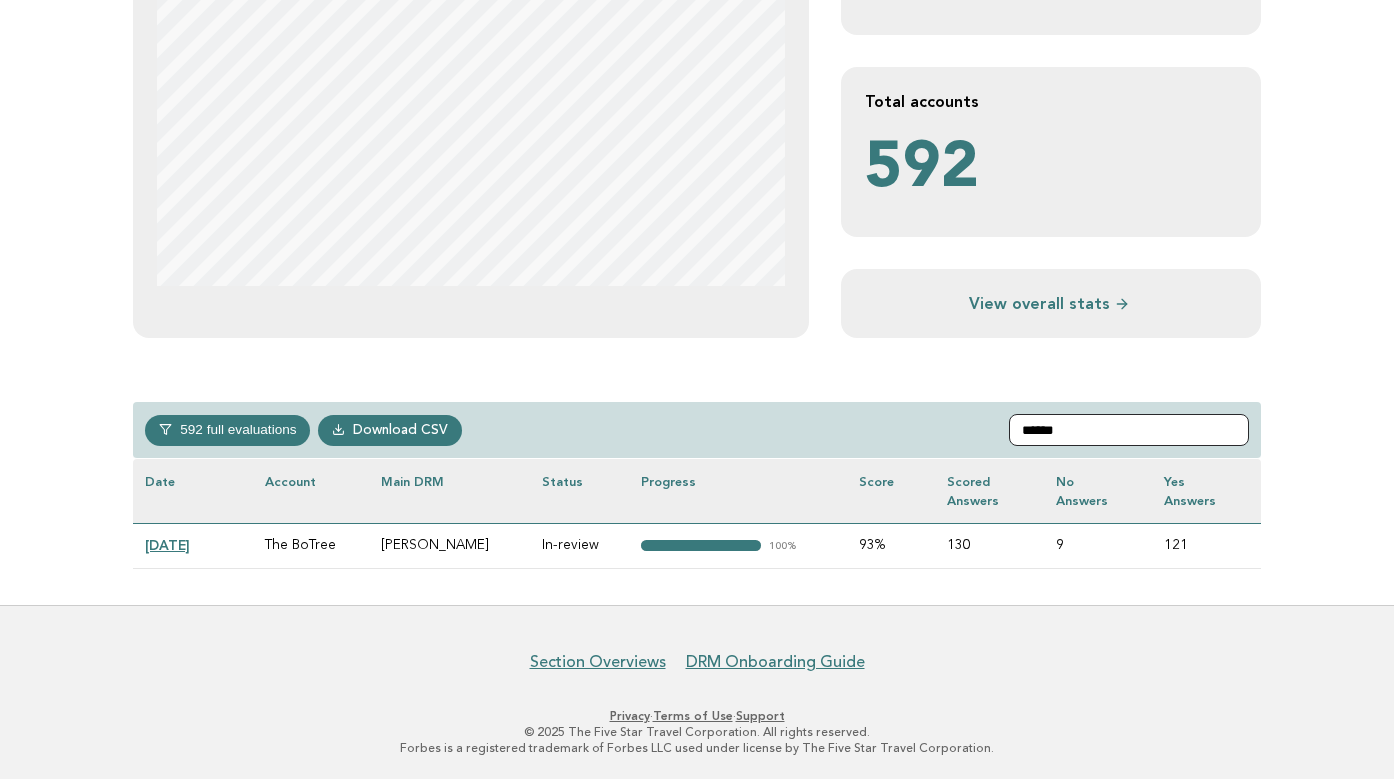 type on "******" 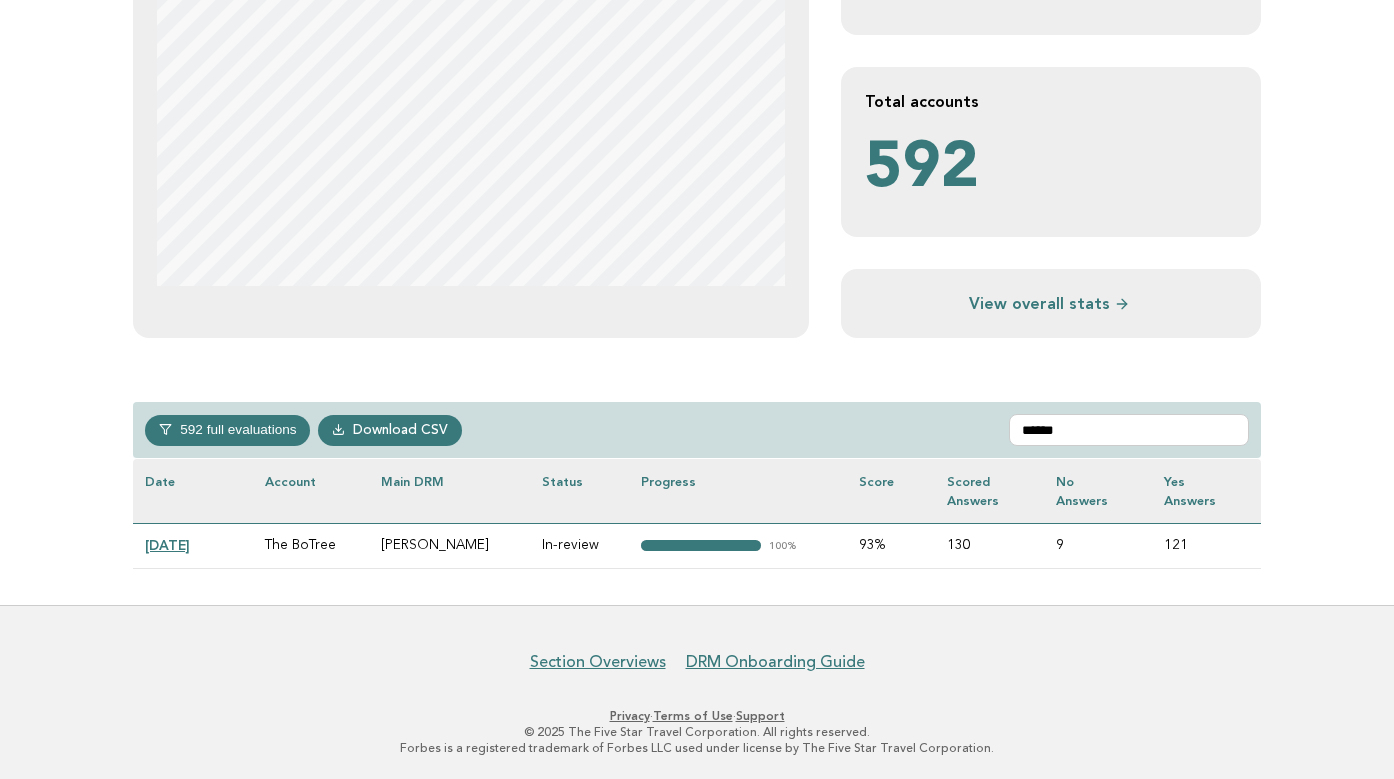 click on "[DATE]" at bounding box center [167, 545] 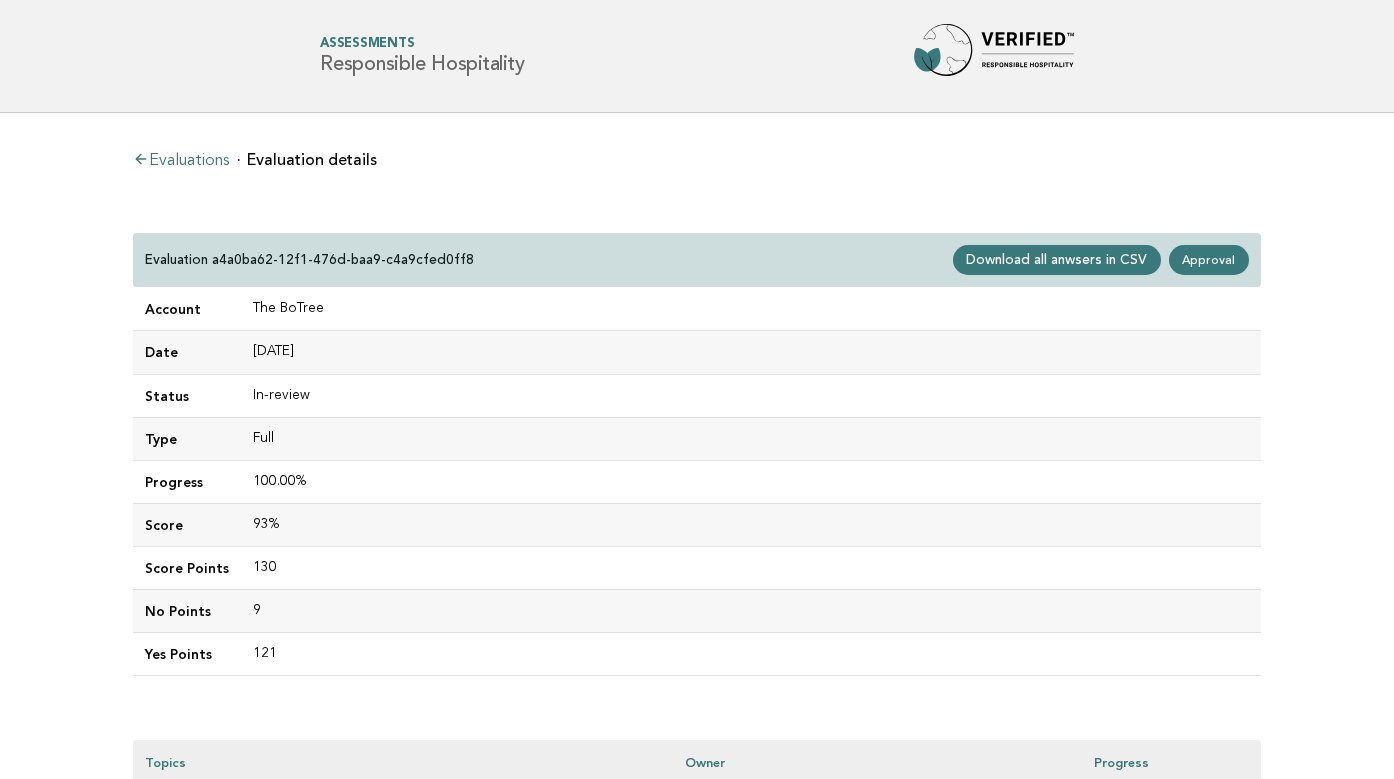 scroll, scrollTop: 0, scrollLeft: 0, axis: both 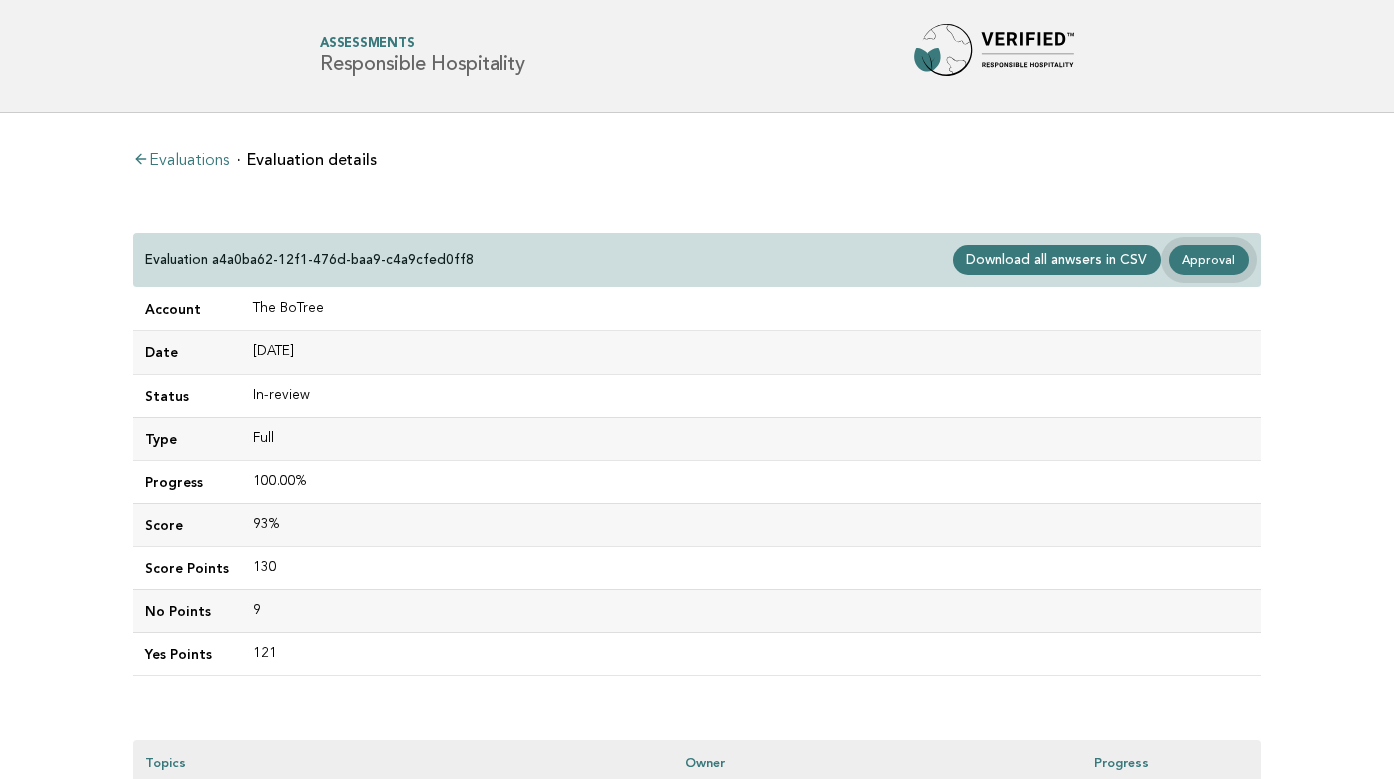 click on "Approval" at bounding box center (1209, 260) 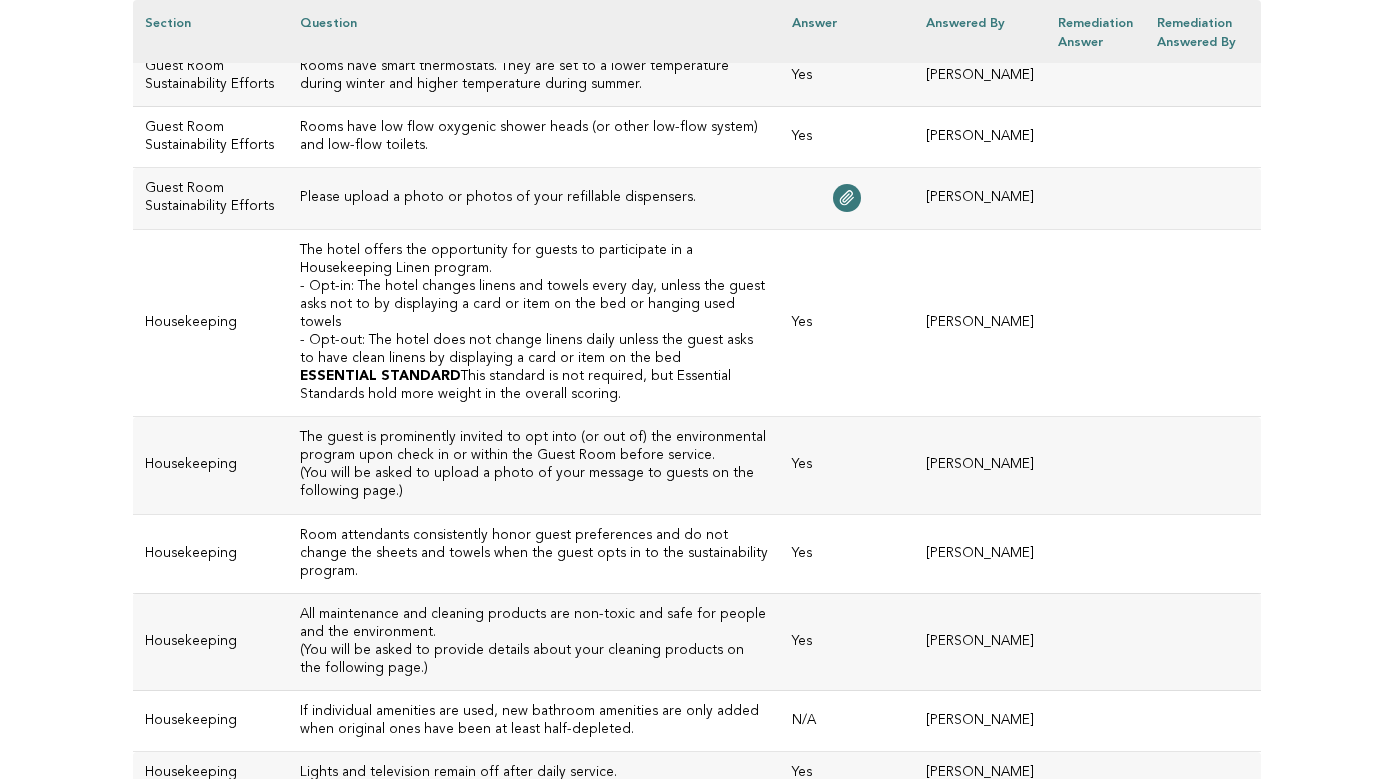scroll, scrollTop: 7497, scrollLeft: 0, axis: vertical 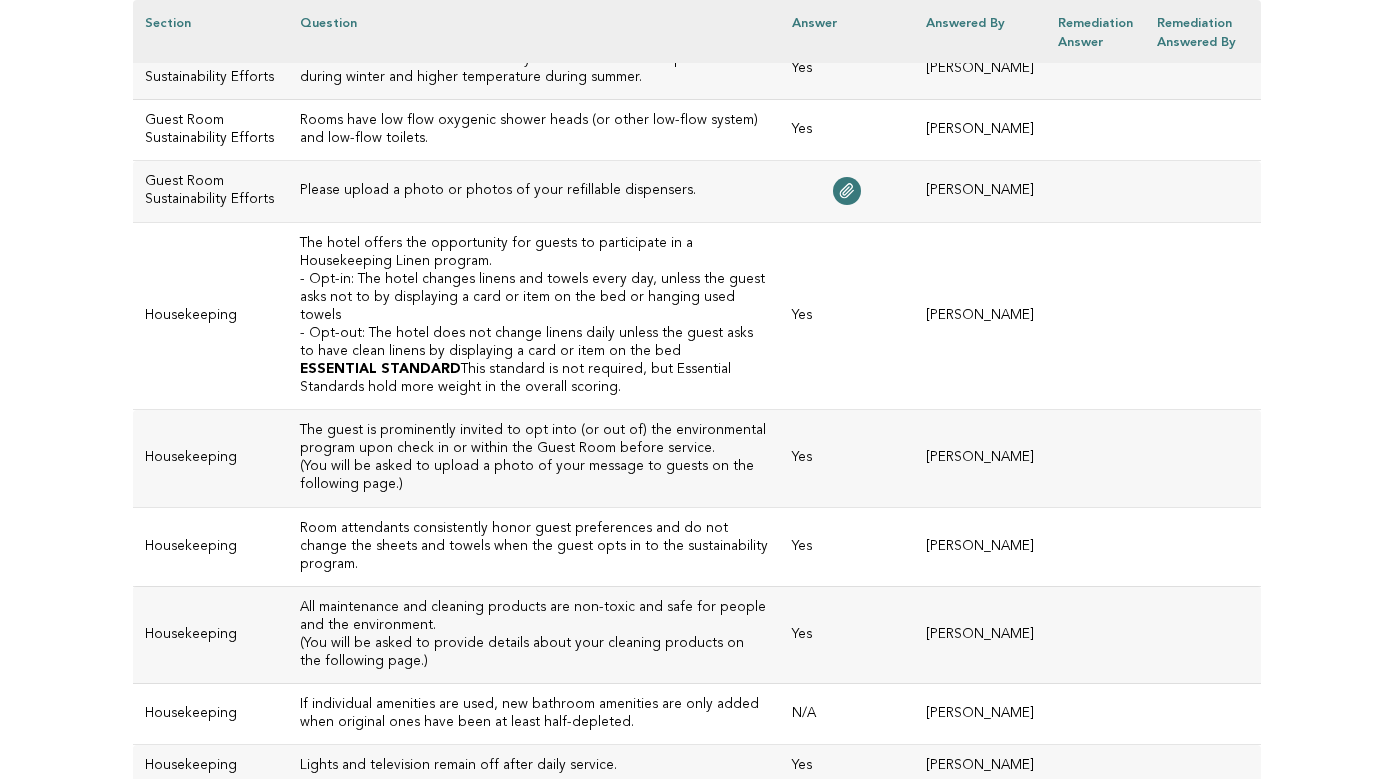 click on "Rooms have low flow oxygenic shower heads (or other low-flow system) and low-flow toilets." at bounding box center (534, 130) 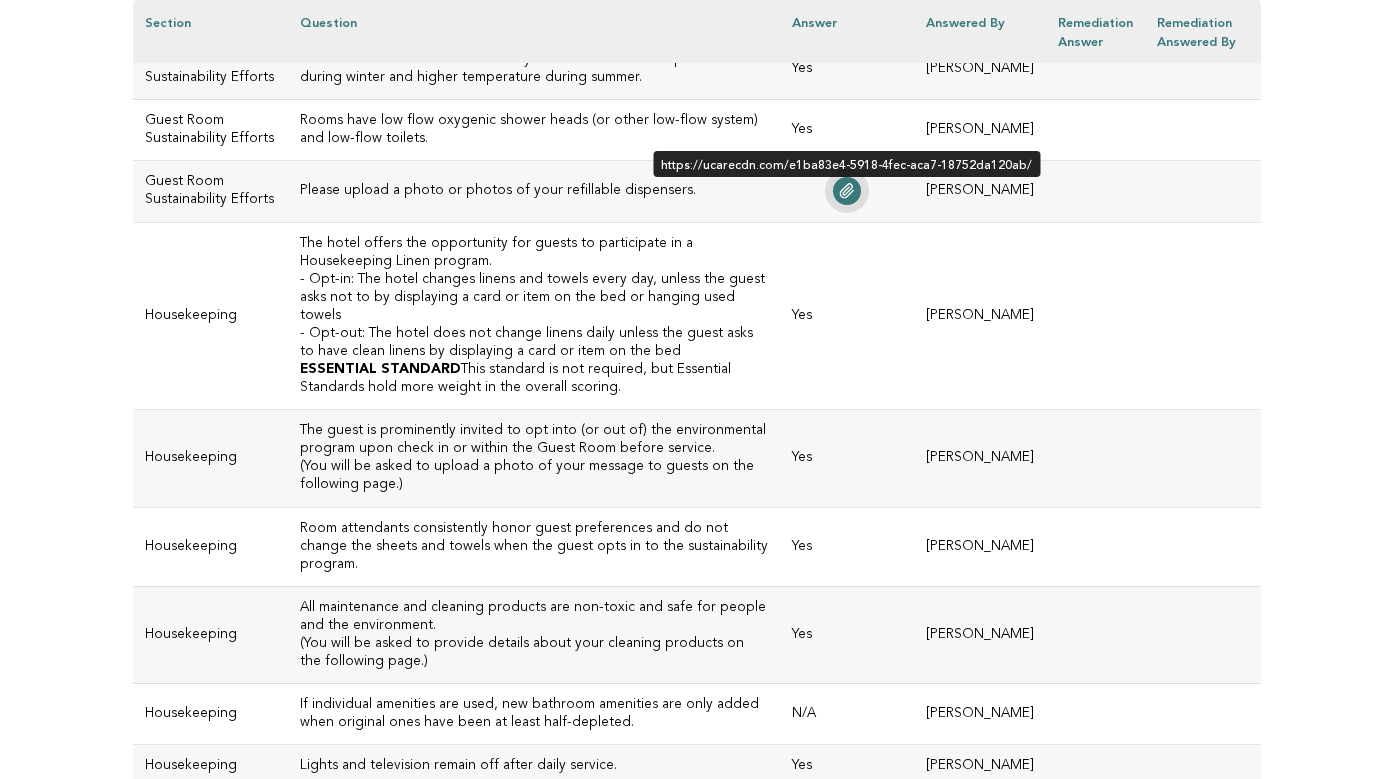 click 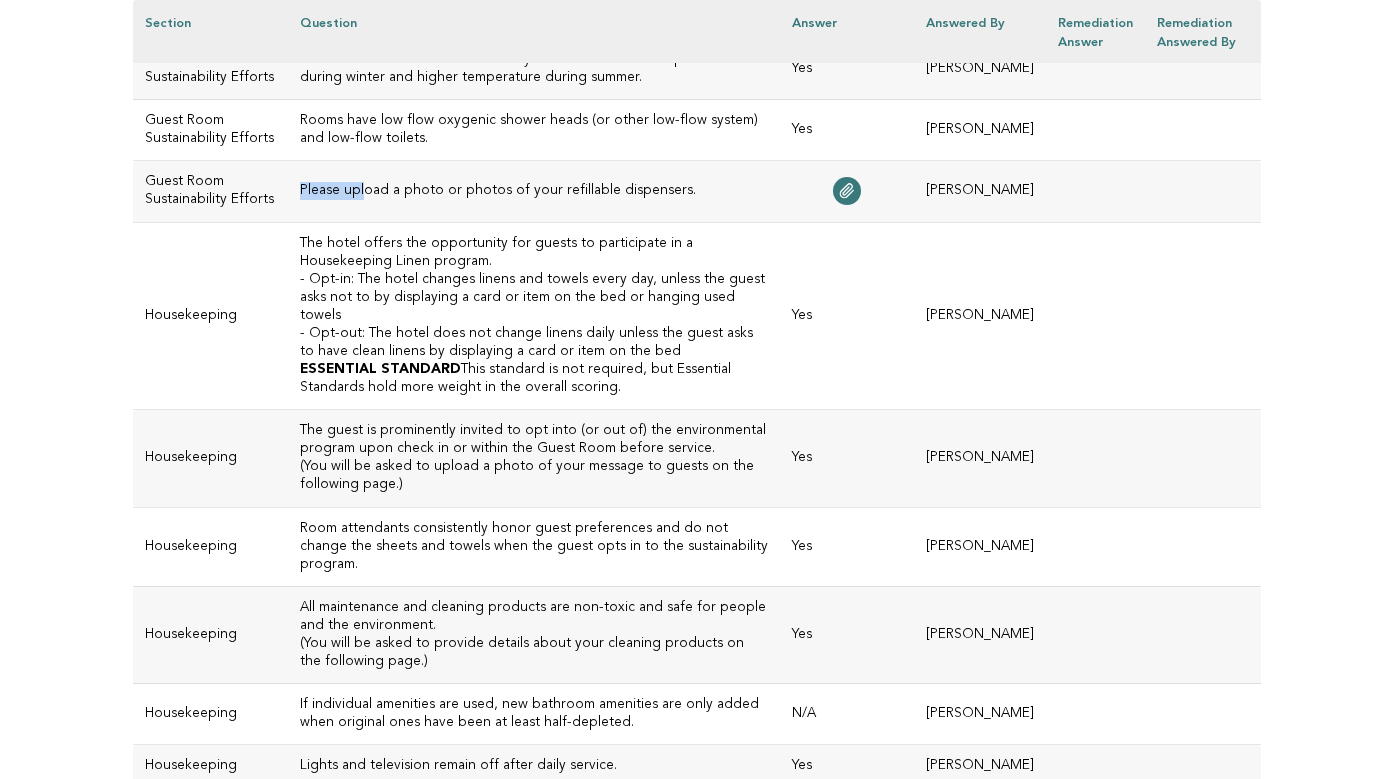 drag, startPoint x: 648, startPoint y: 473, endPoint x: 330, endPoint y: 479, distance: 318.0566 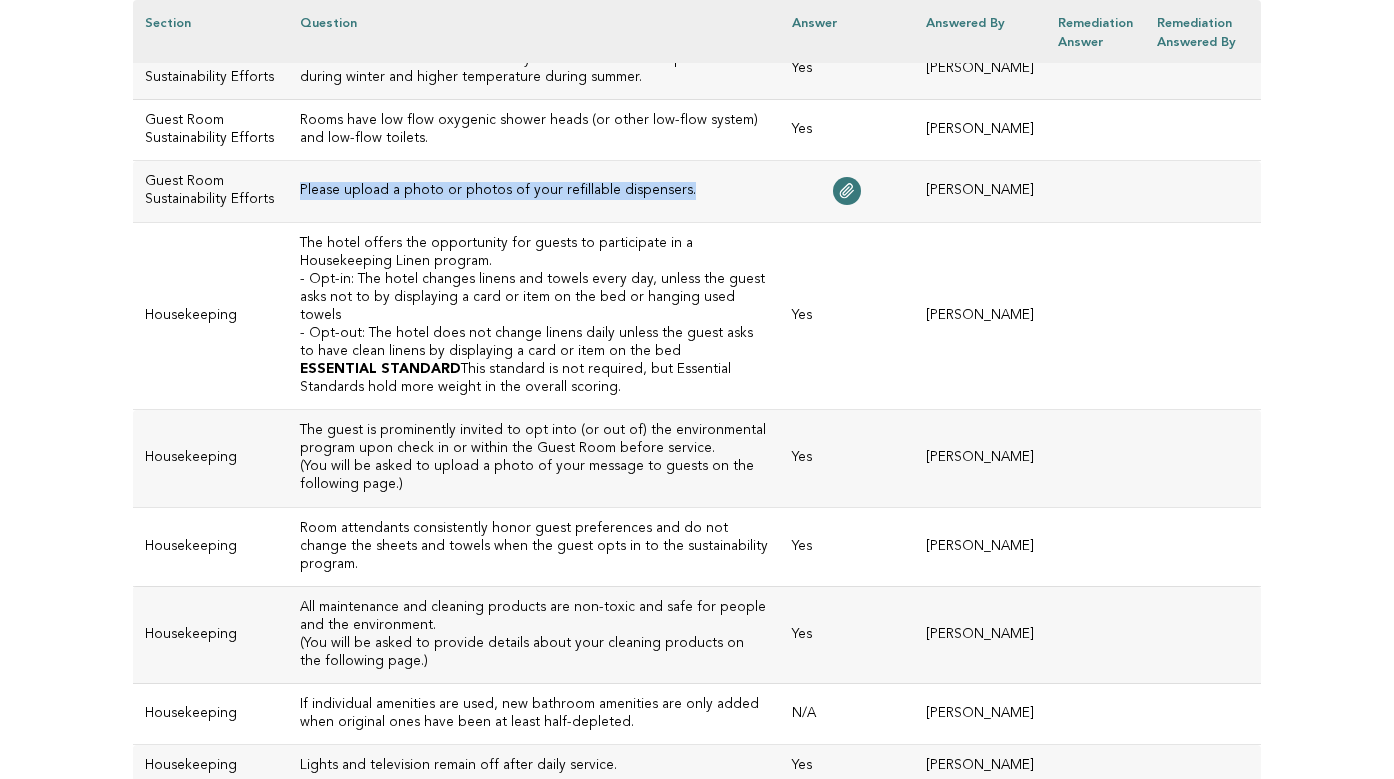 drag, startPoint x: 640, startPoint y: 479, endPoint x: 257, endPoint y: 484, distance: 383.03262 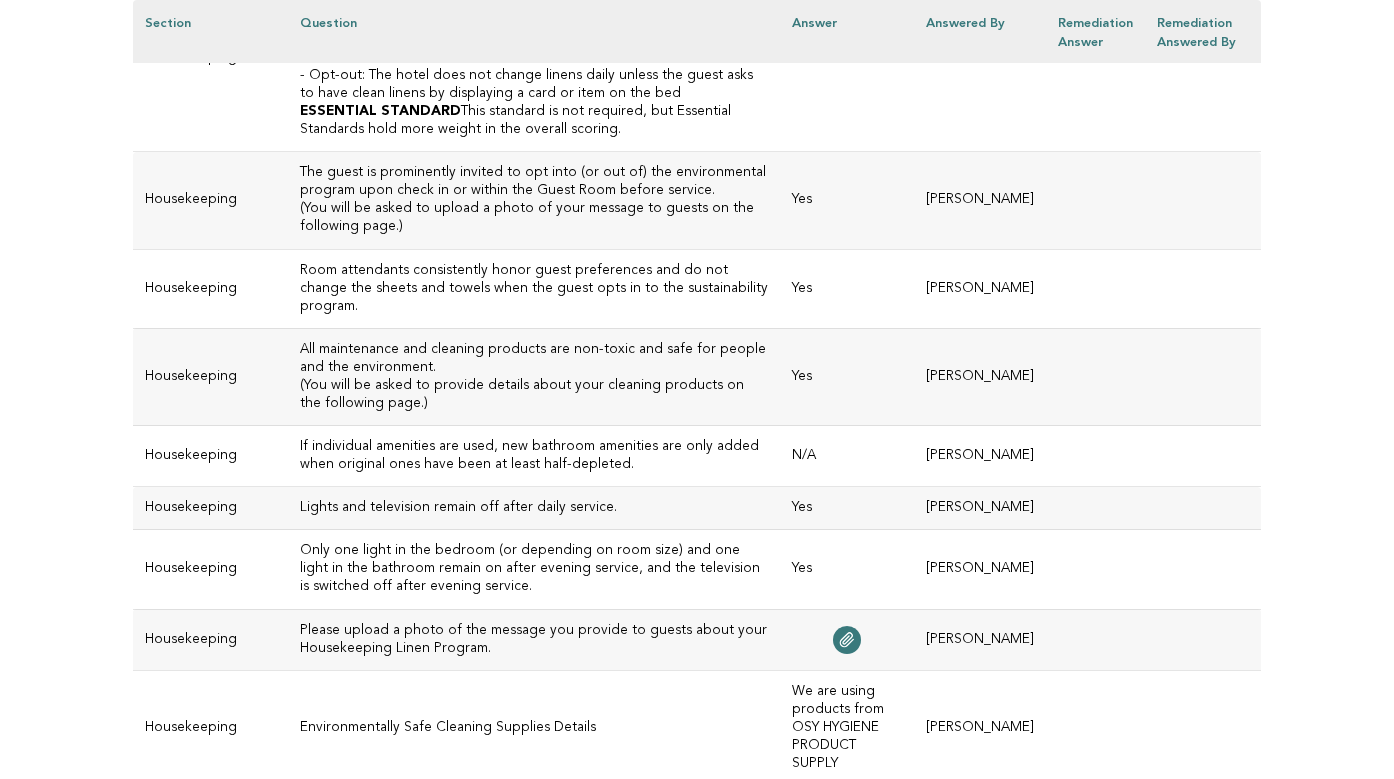 scroll, scrollTop: 7777, scrollLeft: 0, axis: vertical 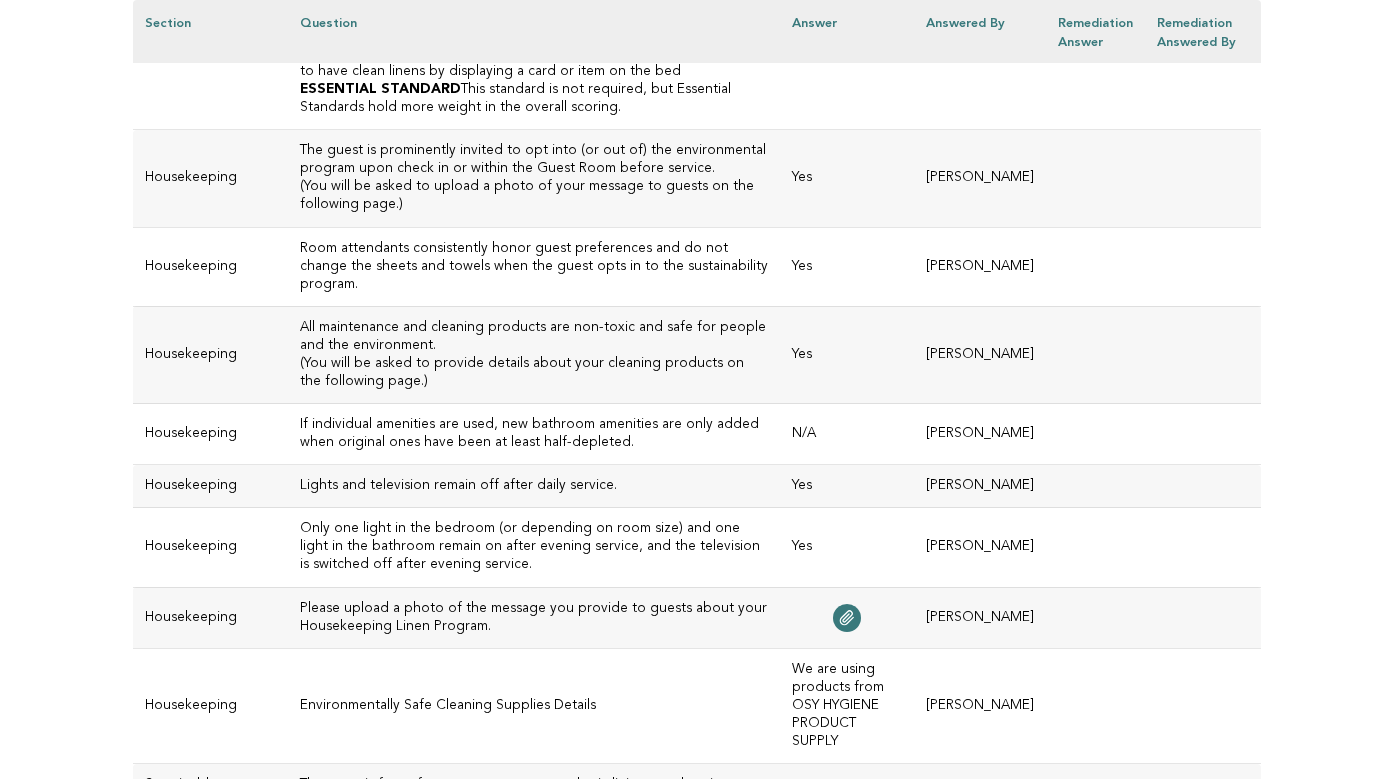 click on "- Opt-in: The hotel changes linens and towels every day, unless the guest asks not to by displaying a card or item on the bed or hanging used towels" at bounding box center (534, 18) 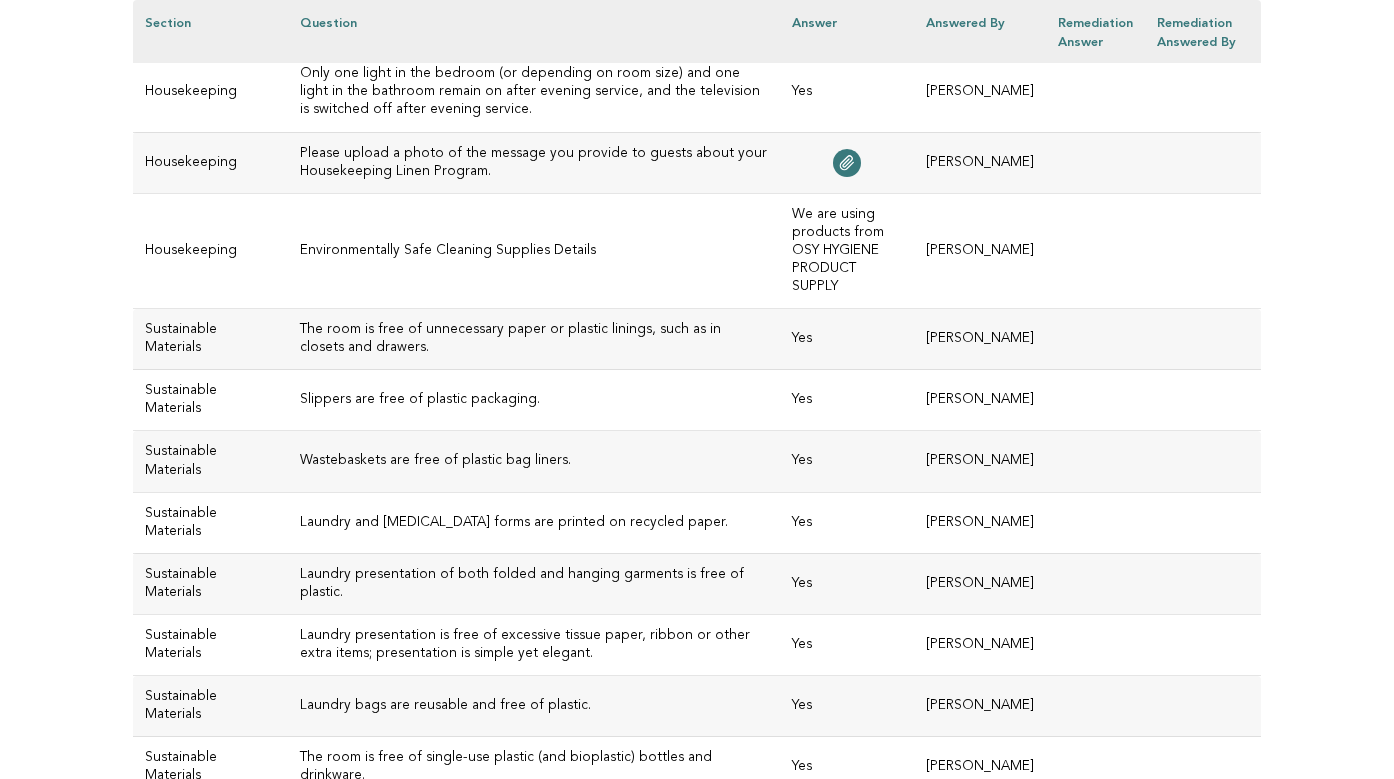 scroll, scrollTop: 8240, scrollLeft: 0, axis: vertical 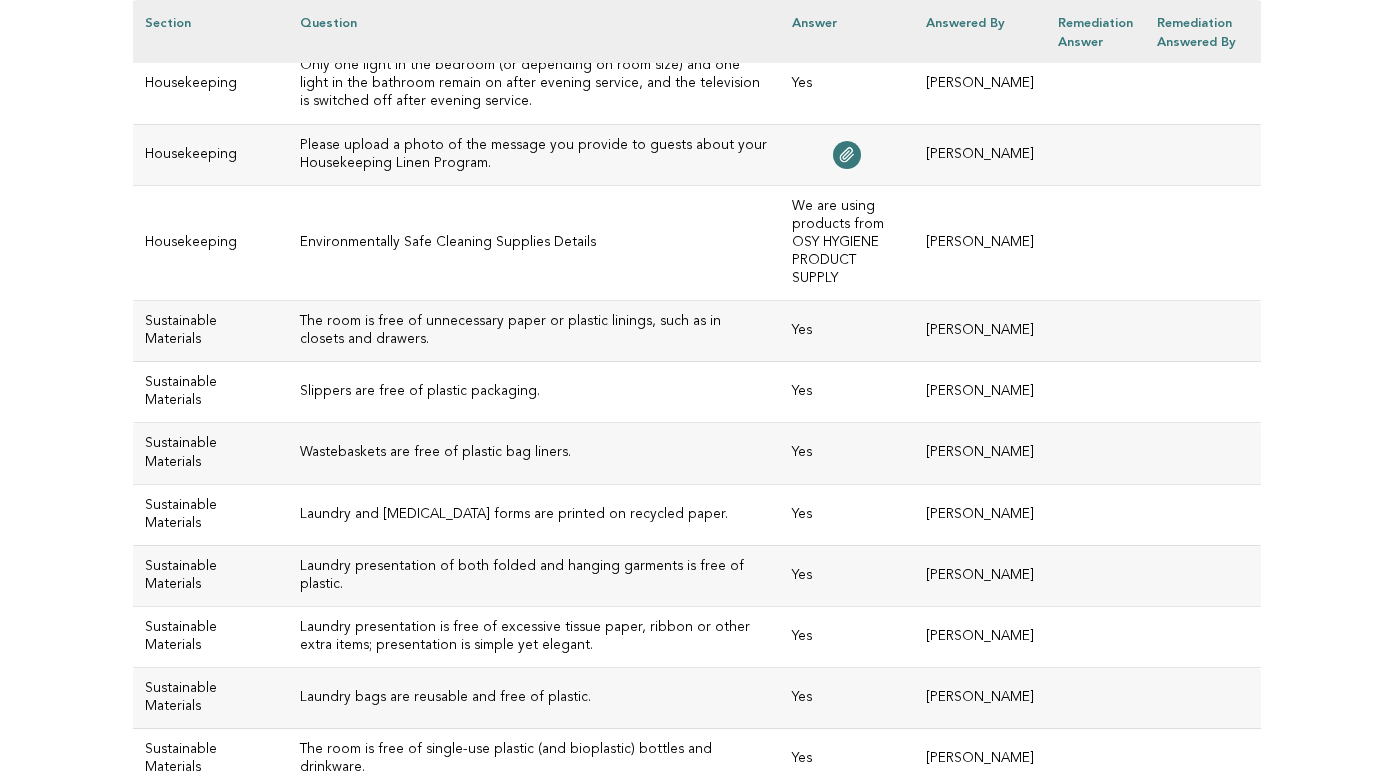 click on "If individual amenities are used, new bathroom amenities are only added when original ones have been at least half-depleted." at bounding box center (534, -29) 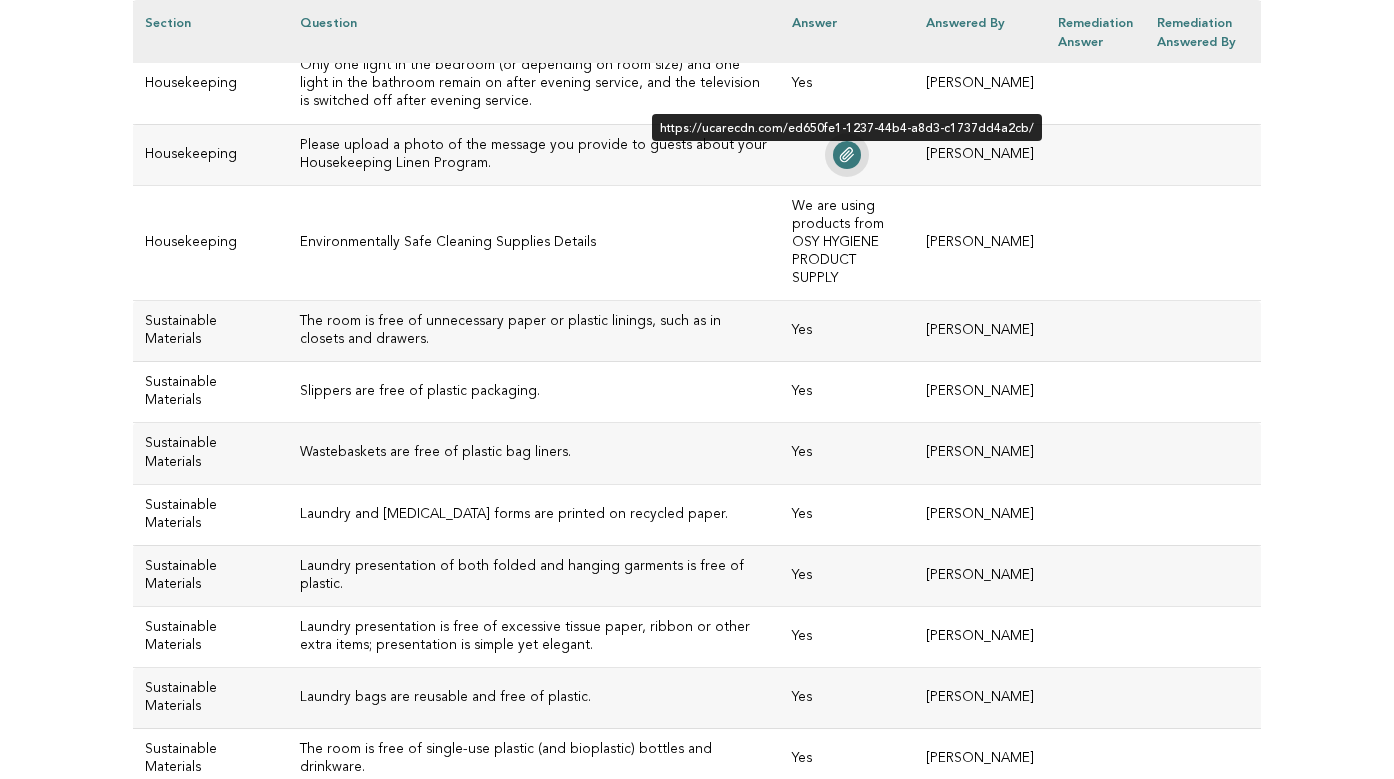 click 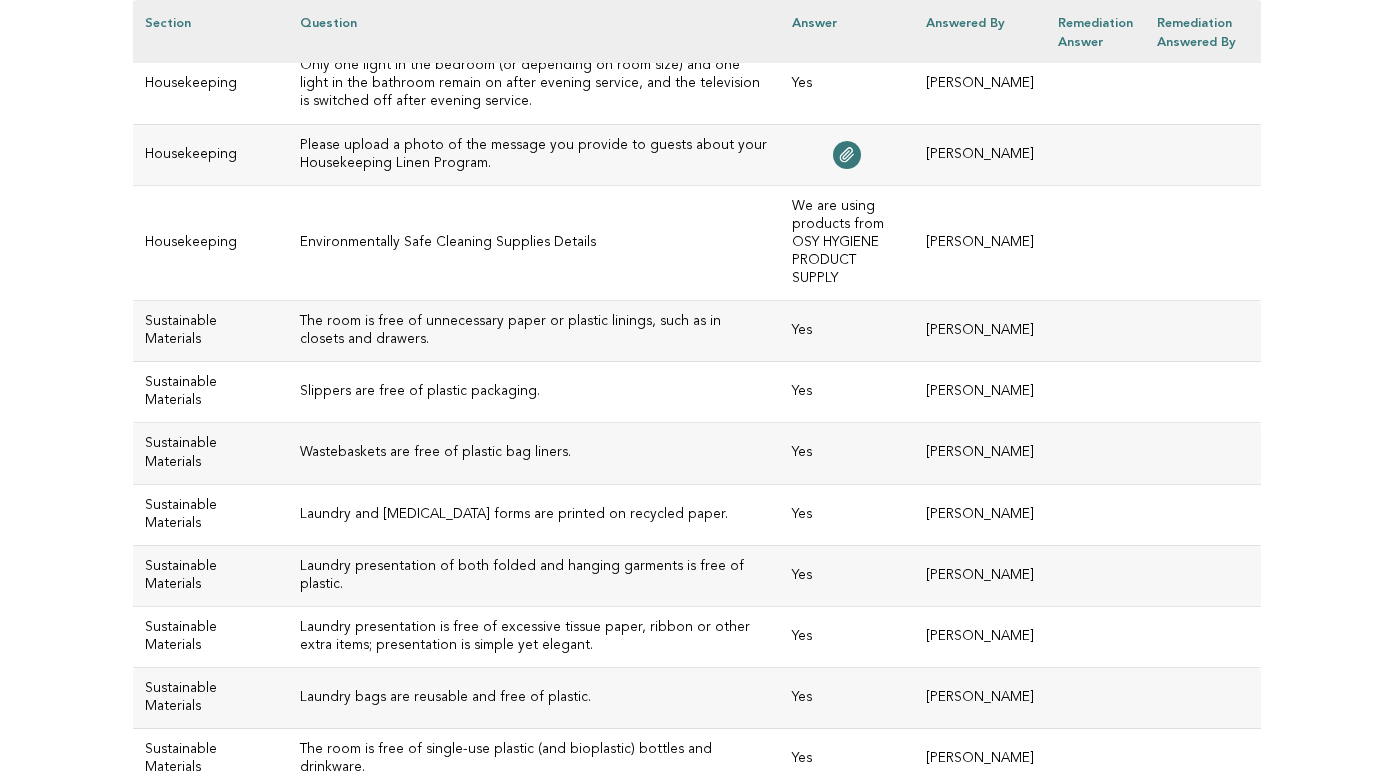click on "We are using products from OSY HYGIENE  PRODUCT SUPPLY" at bounding box center (847, 242) 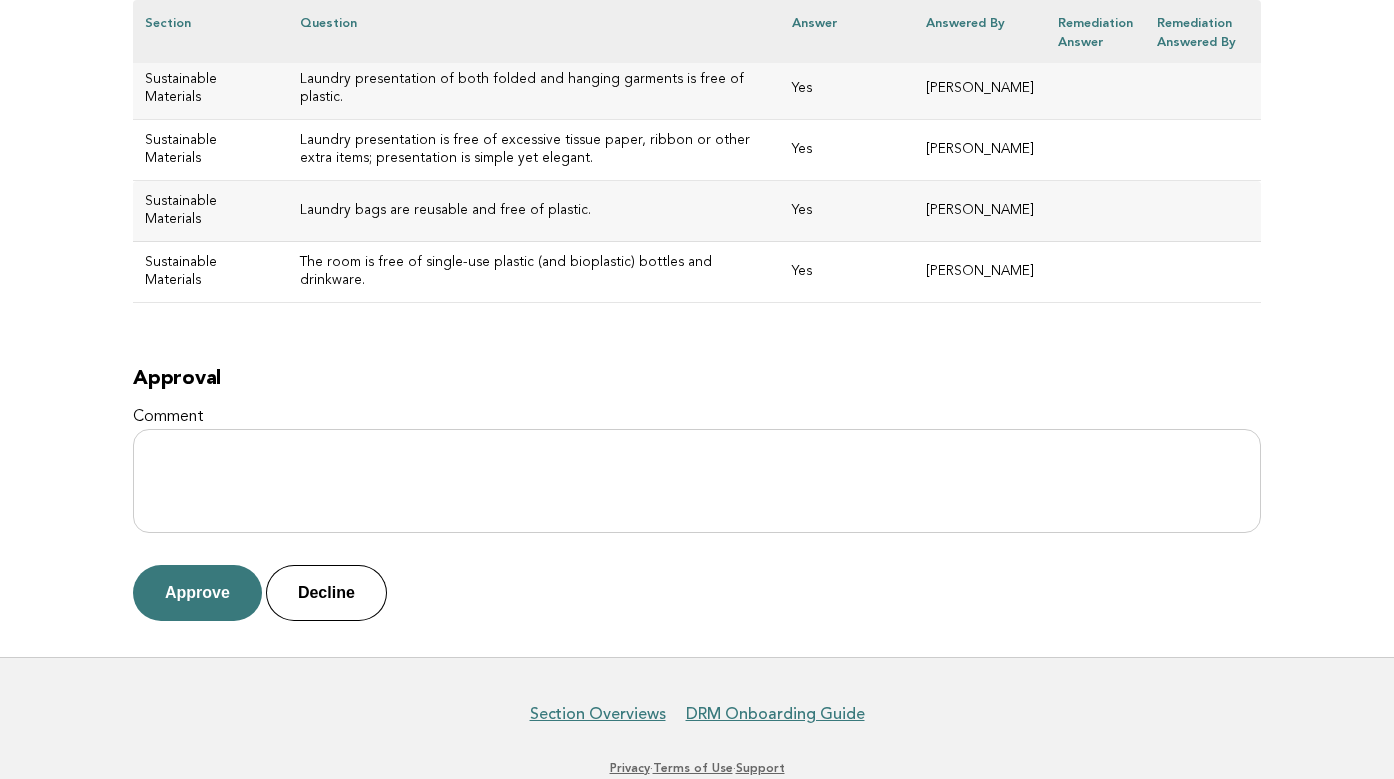 scroll, scrollTop: 8739, scrollLeft: 0, axis: vertical 